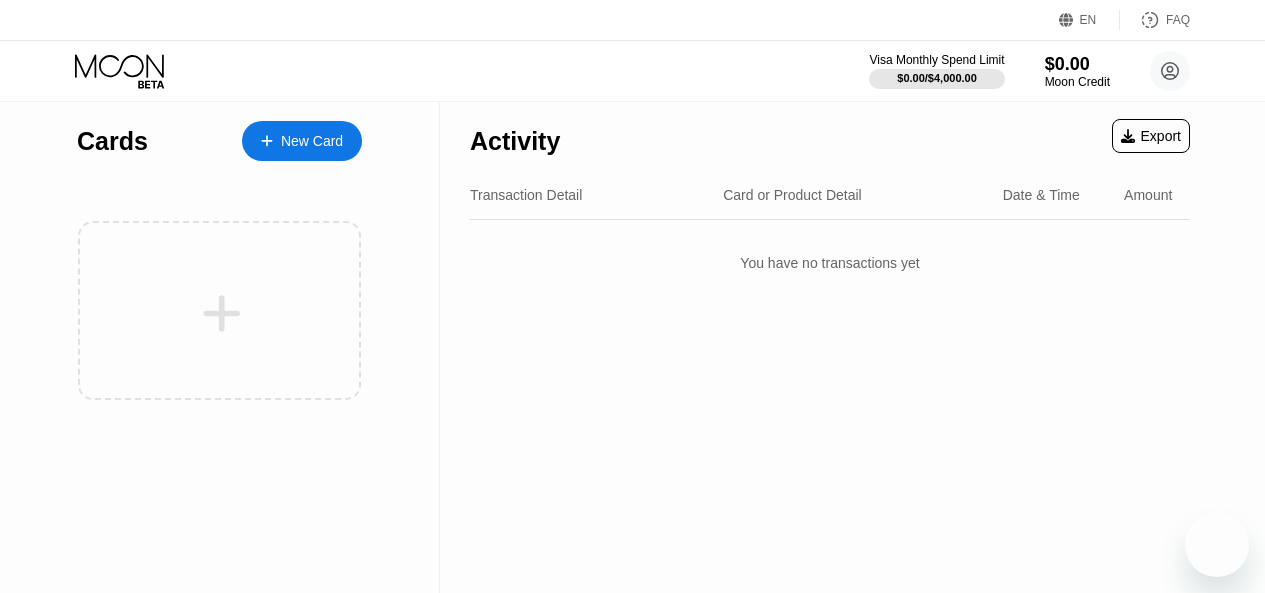 scroll, scrollTop: 103, scrollLeft: 0, axis: vertical 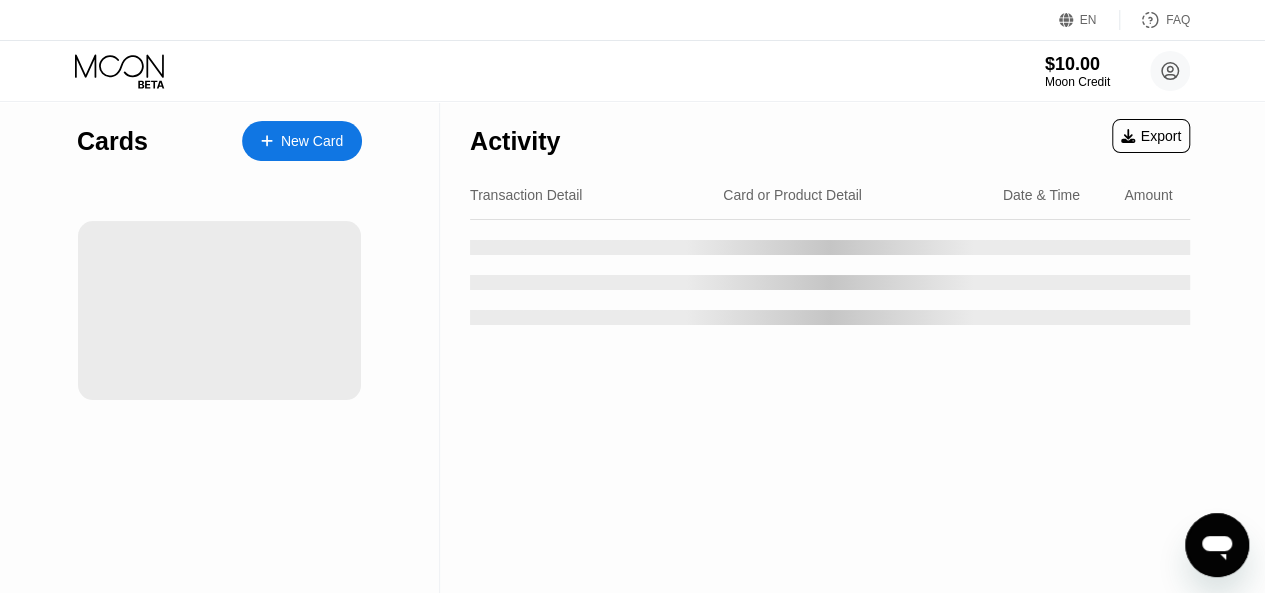 click on "Activity Export Transaction Detail Card or Product Detail Date & Time Amount" at bounding box center [830, 347] 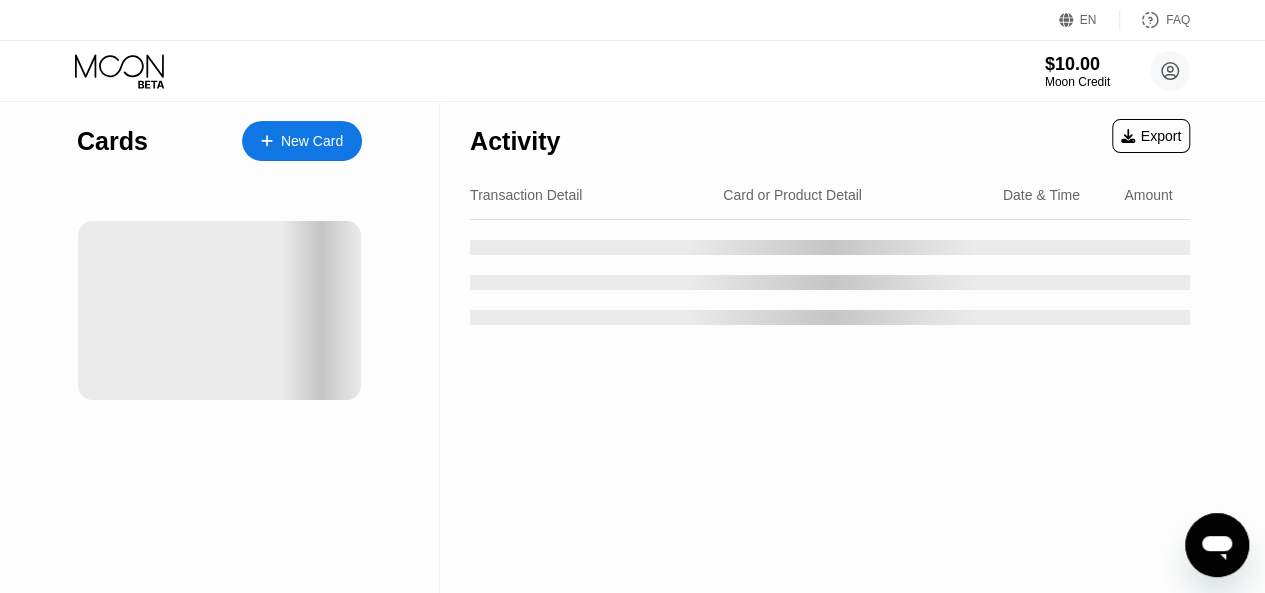 click on "Activity" at bounding box center [515, 141] 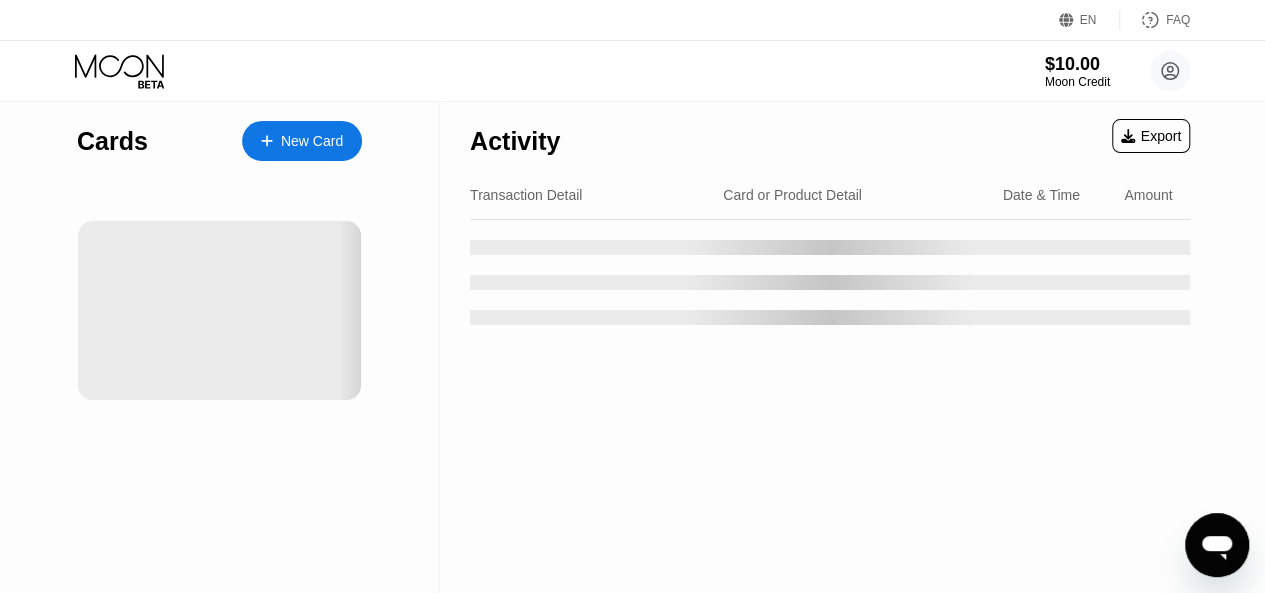 scroll, scrollTop: 4, scrollLeft: 0, axis: vertical 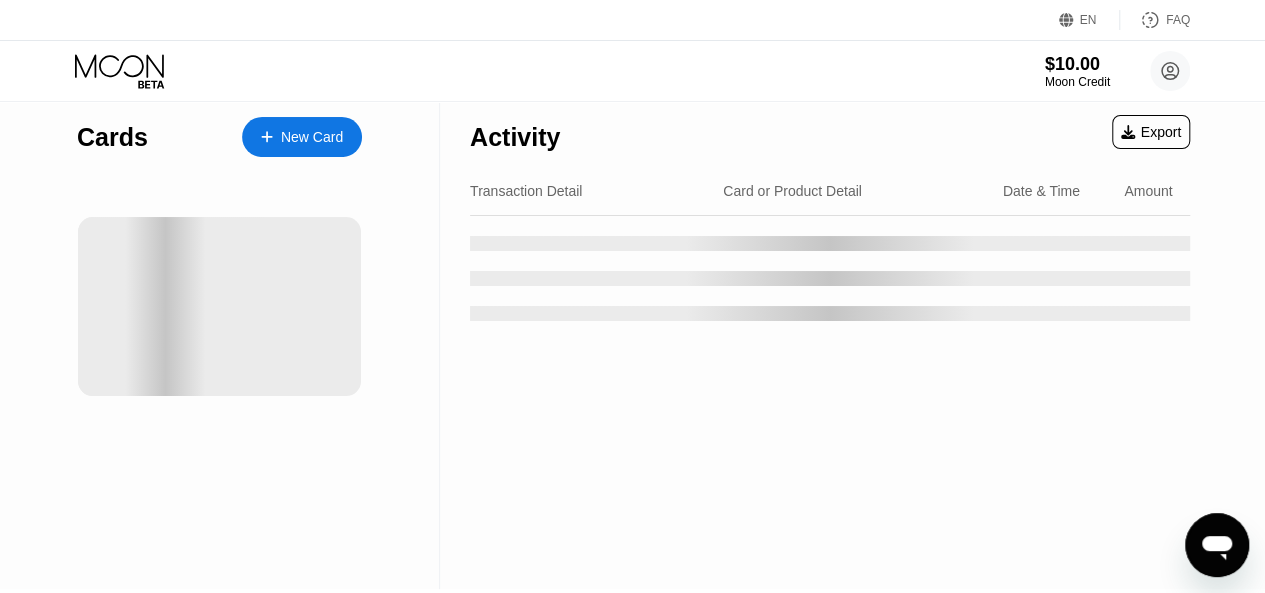 click on "New Card" at bounding box center (312, 137) 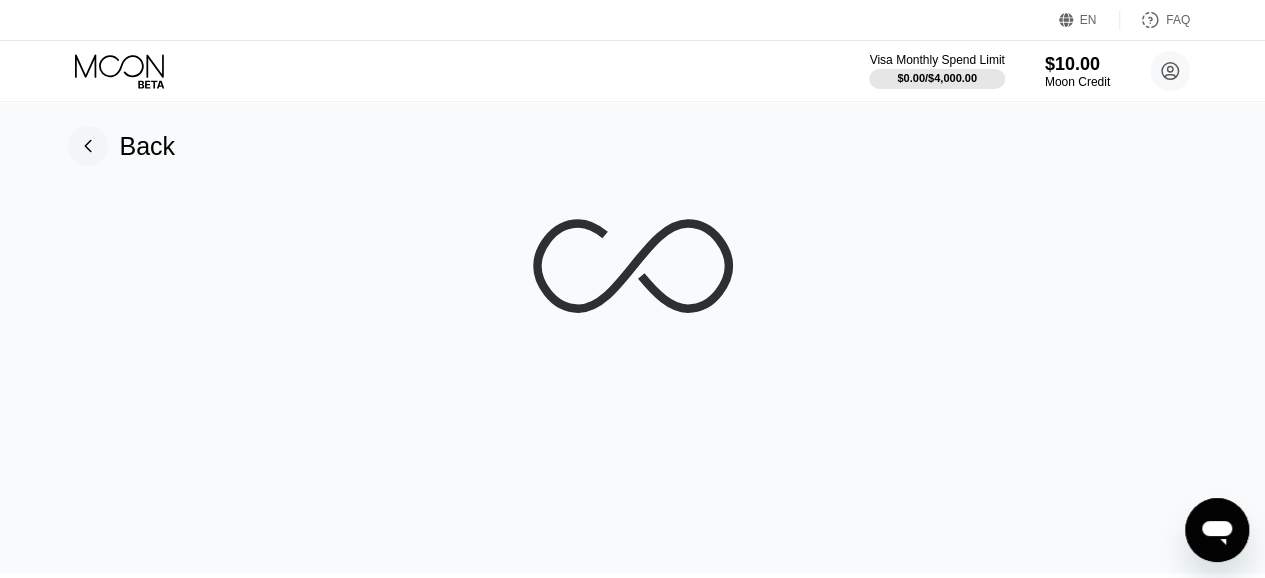 scroll, scrollTop: 0, scrollLeft: 0, axis: both 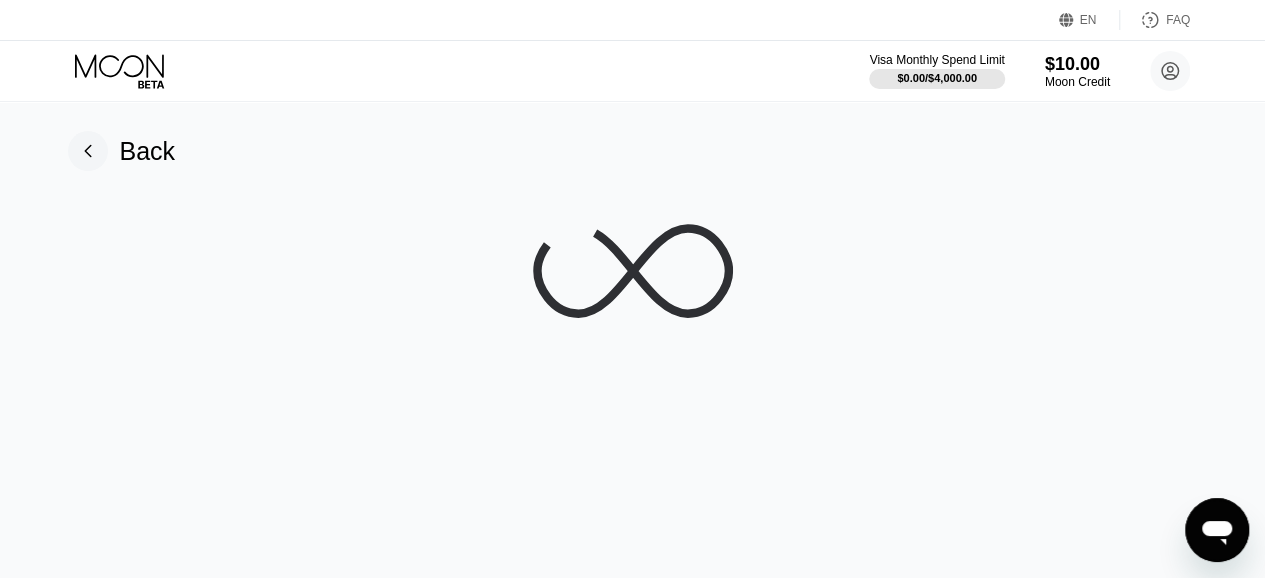 click on "Back" at bounding box center [633, 339] 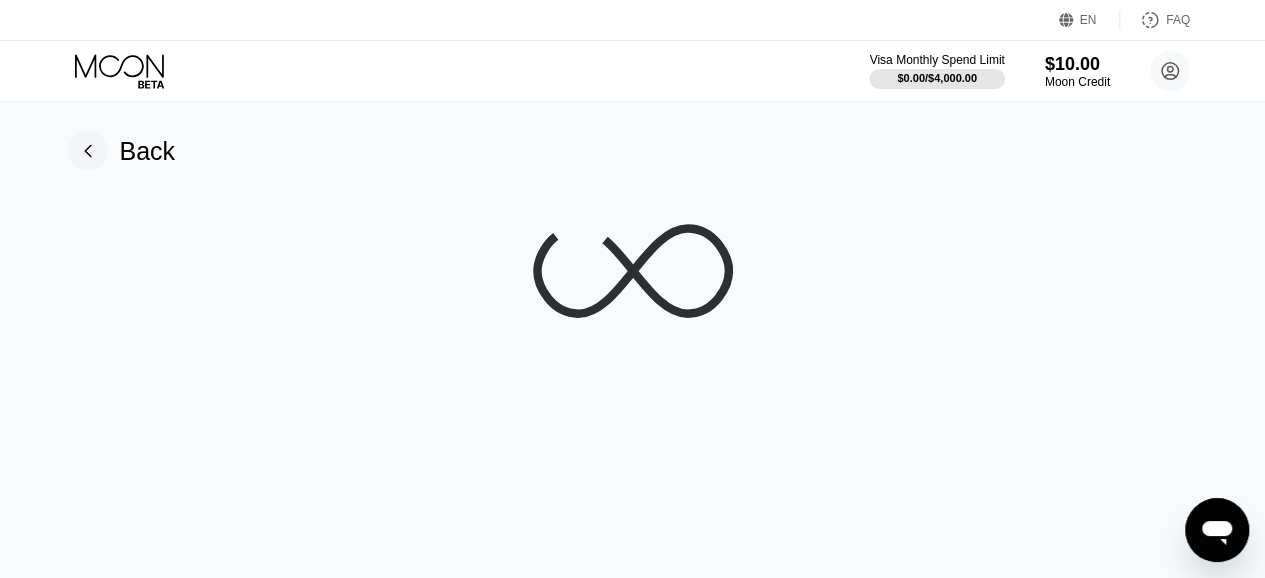 click on "Back" at bounding box center (633, 339) 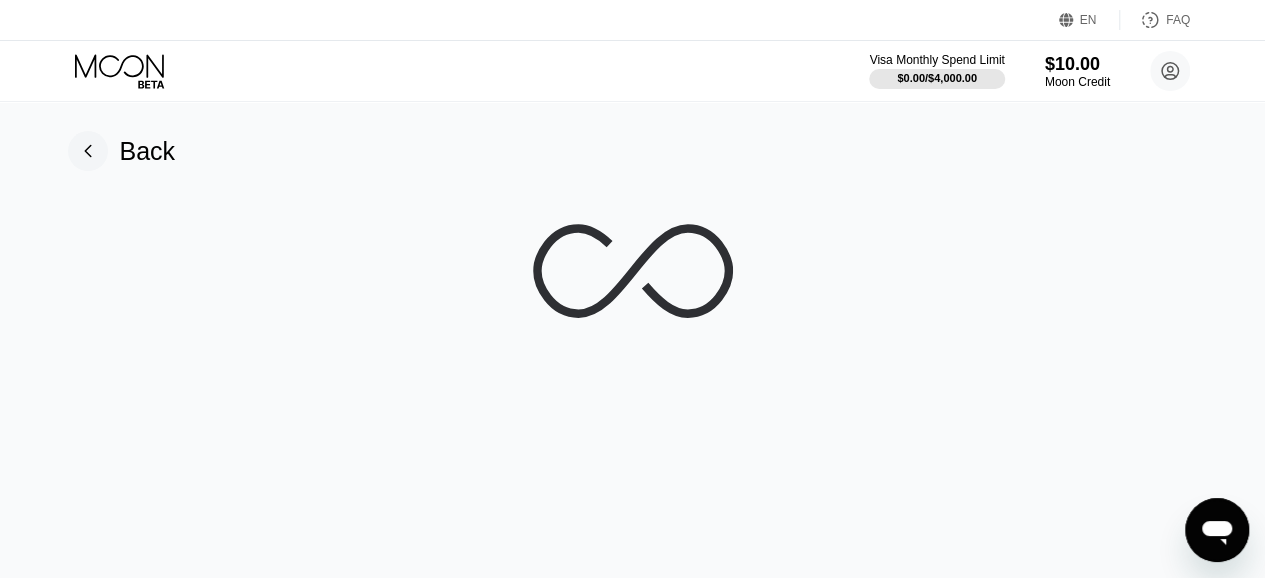 click on "Back" at bounding box center [633, 339] 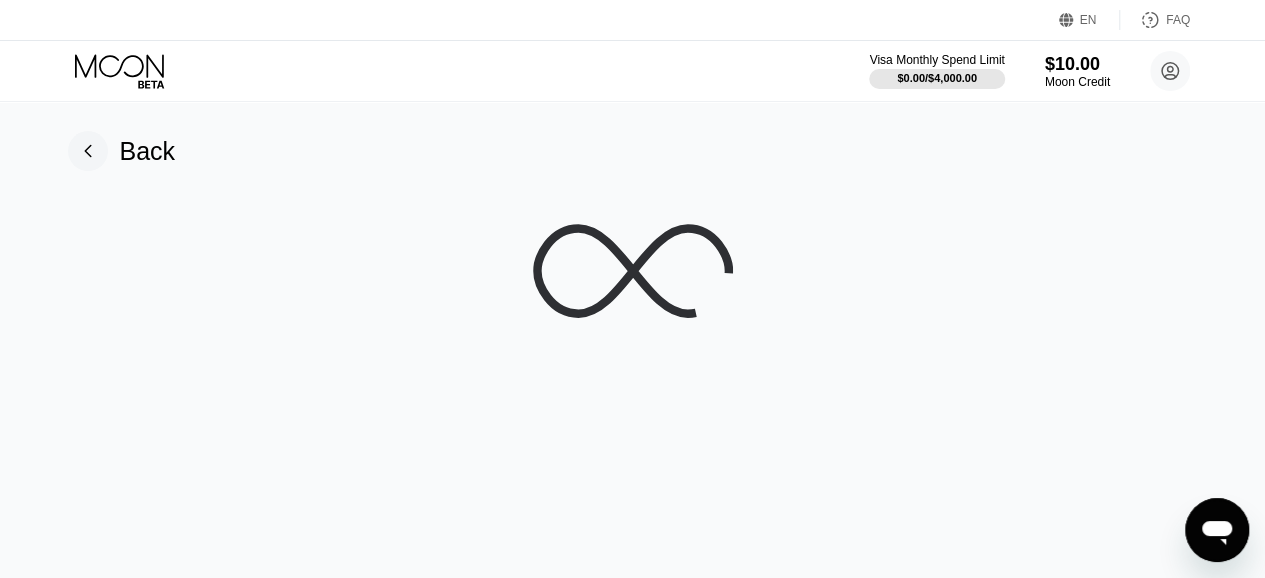 click at bounding box center [633, 271] 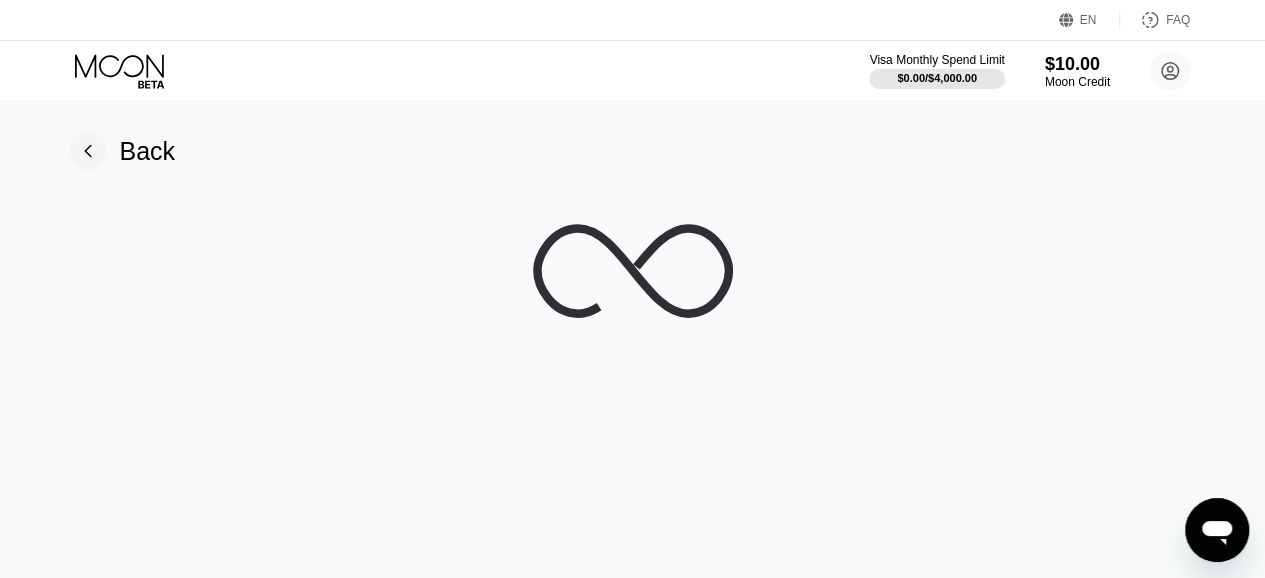 click on "Back" at bounding box center [633, 339] 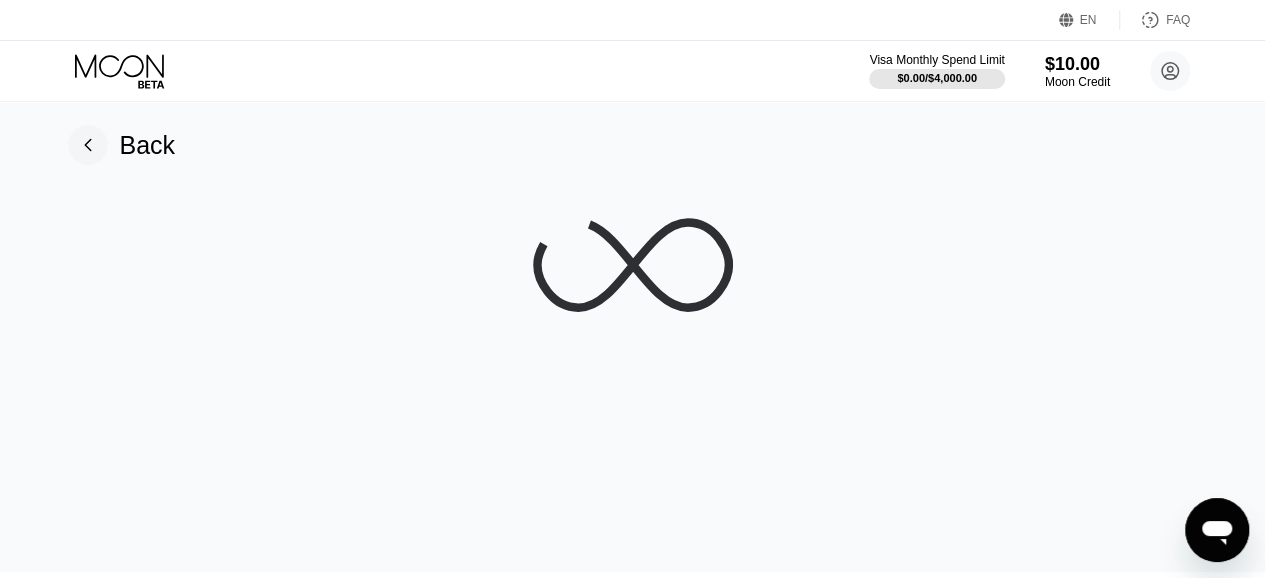 scroll, scrollTop: 7, scrollLeft: 0, axis: vertical 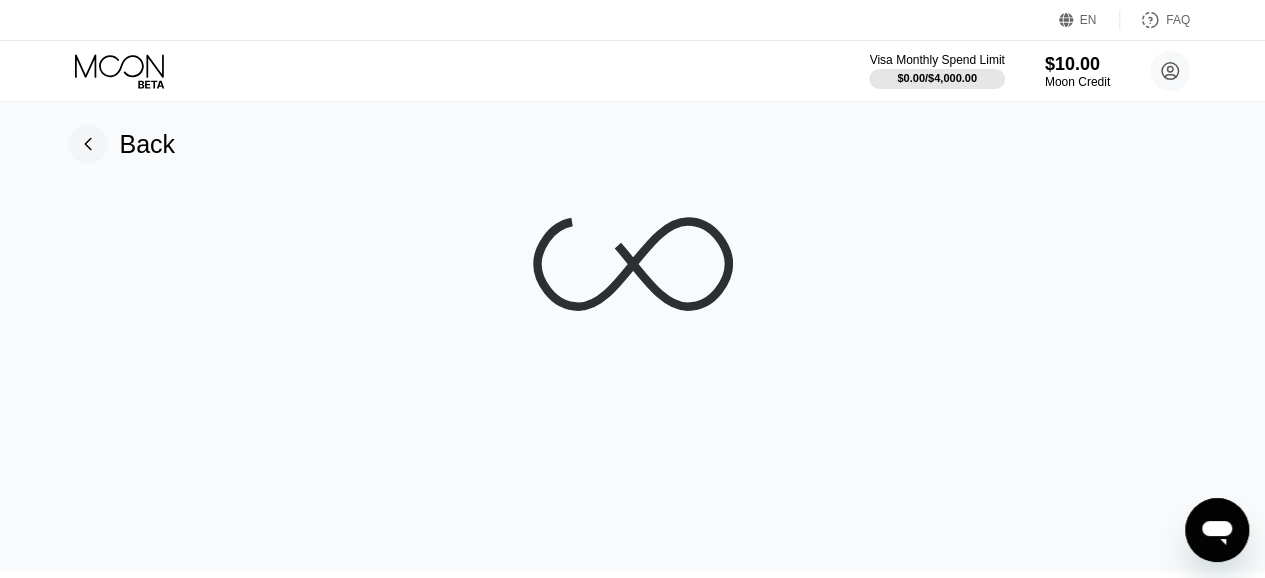 click on "Back" at bounding box center [633, 332] 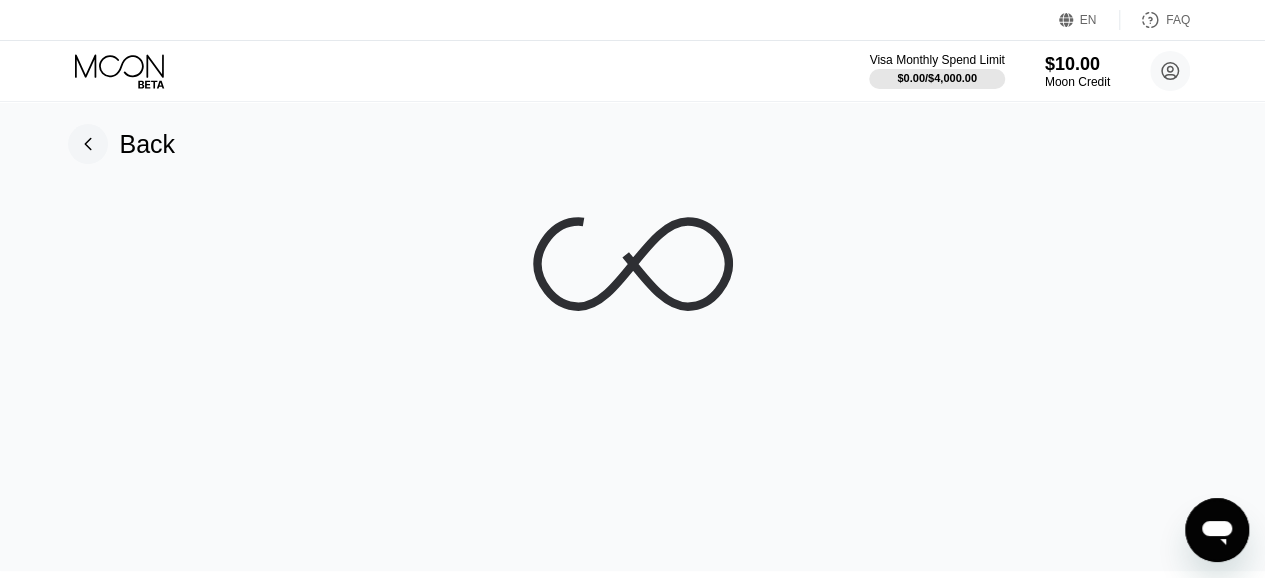 click on "Back" at bounding box center (633, 332) 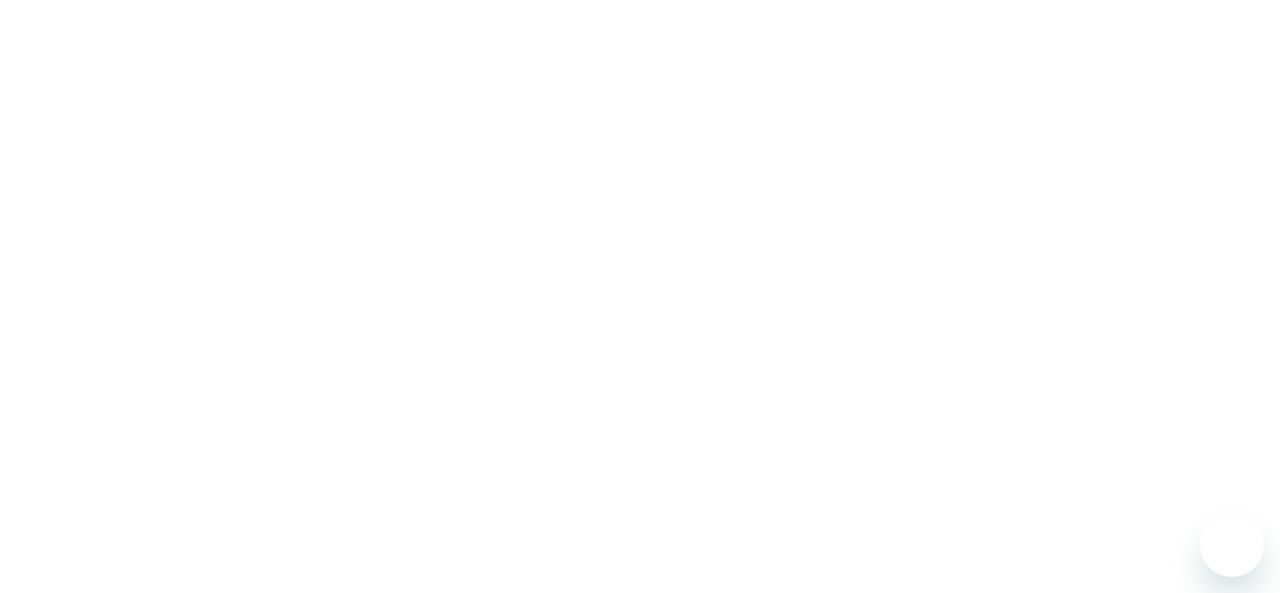 scroll, scrollTop: 0, scrollLeft: 0, axis: both 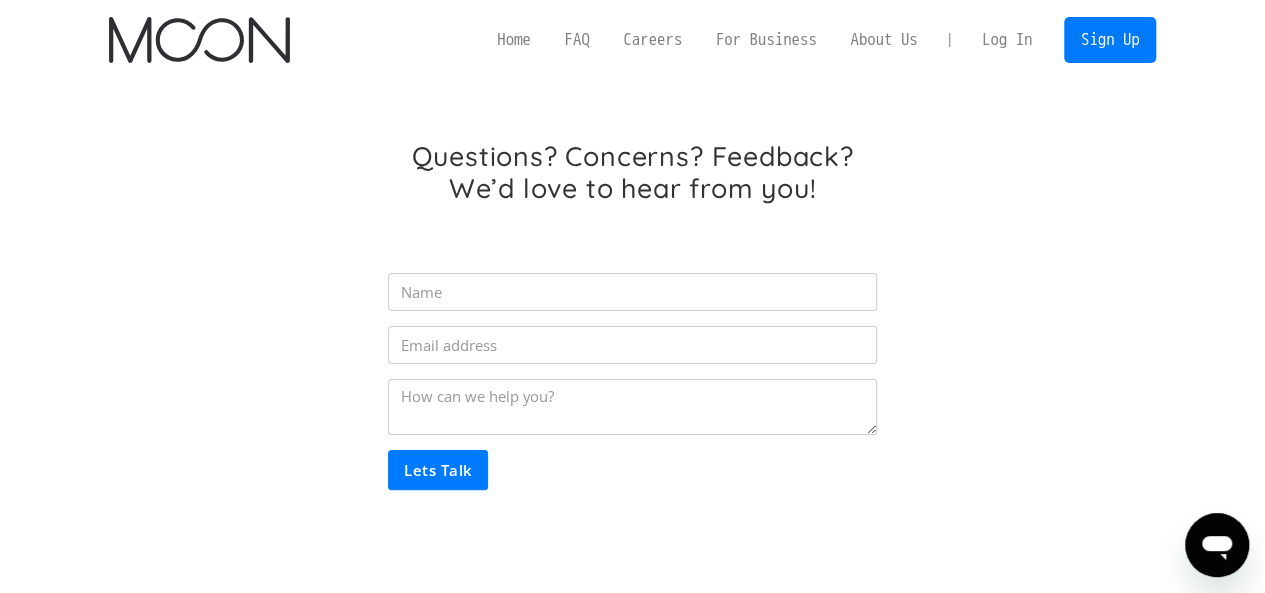 click 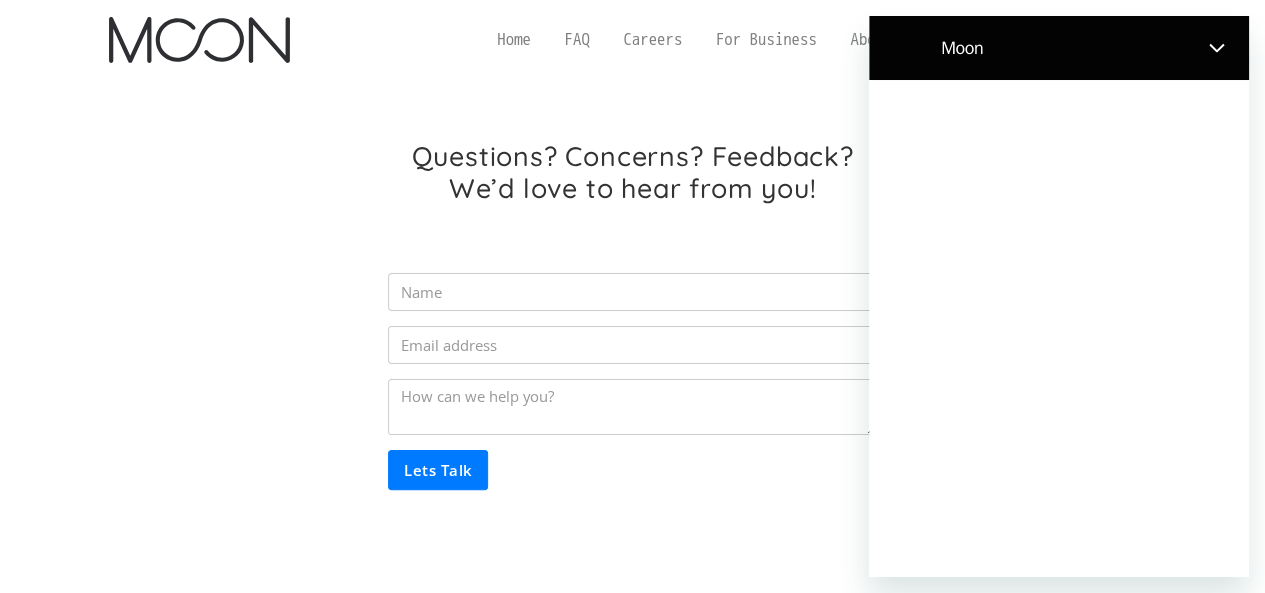 scroll, scrollTop: 0, scrollLeft: 0, axis: both 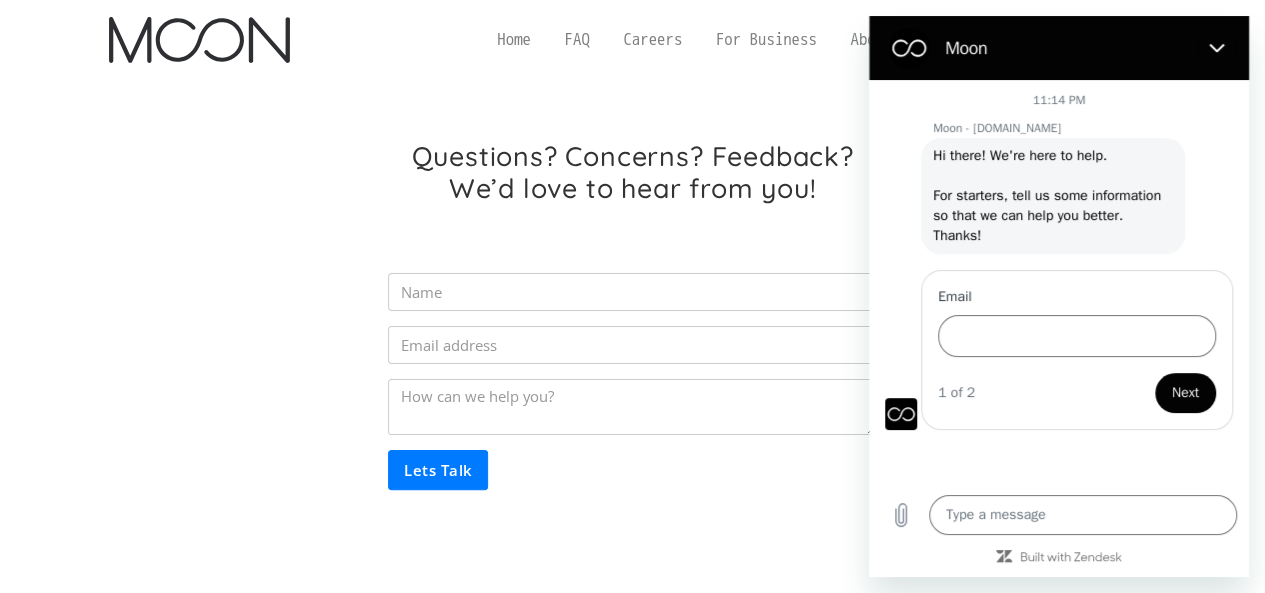 click 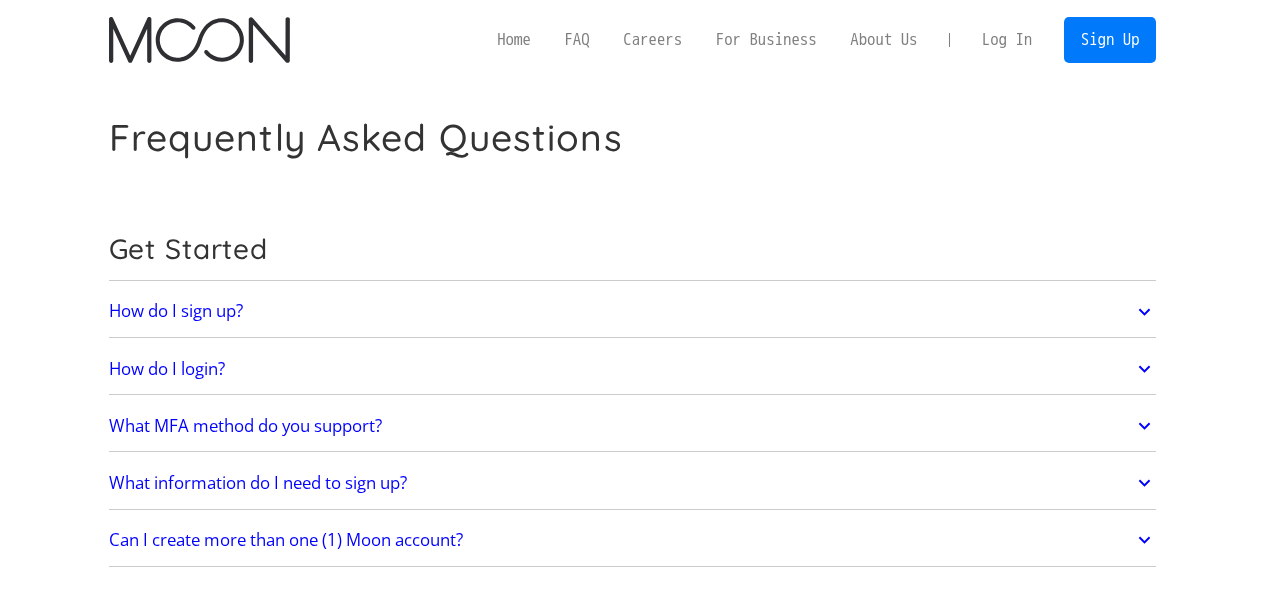 scroll, scrollTop: 0, scrollLeft: 0, axis: both 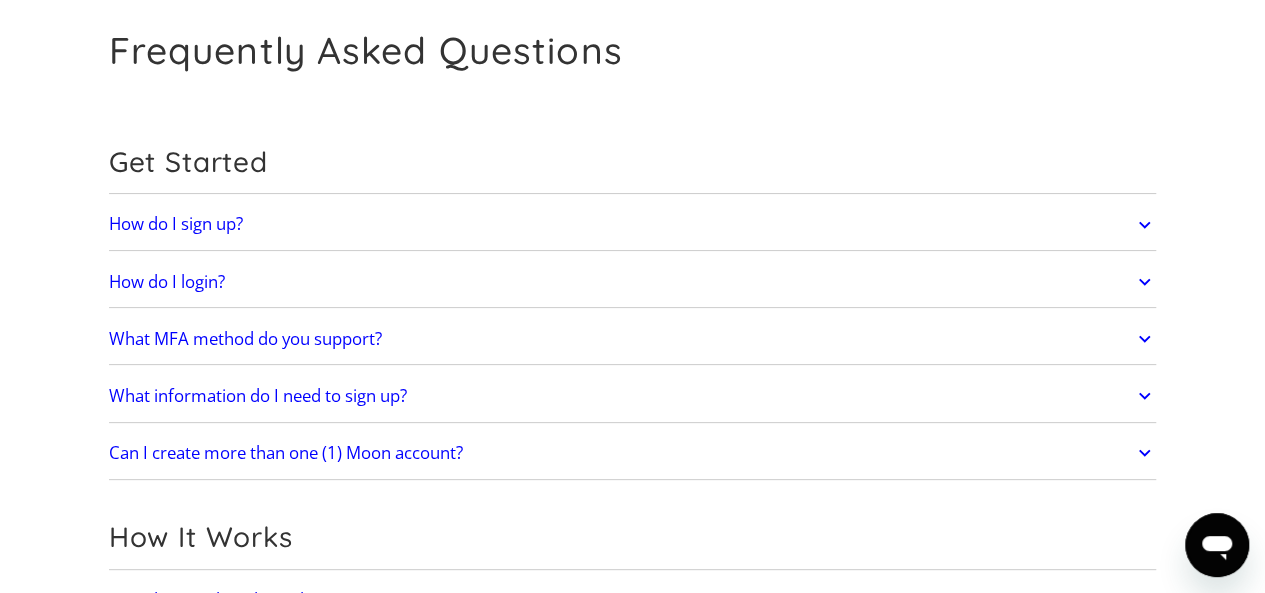 click 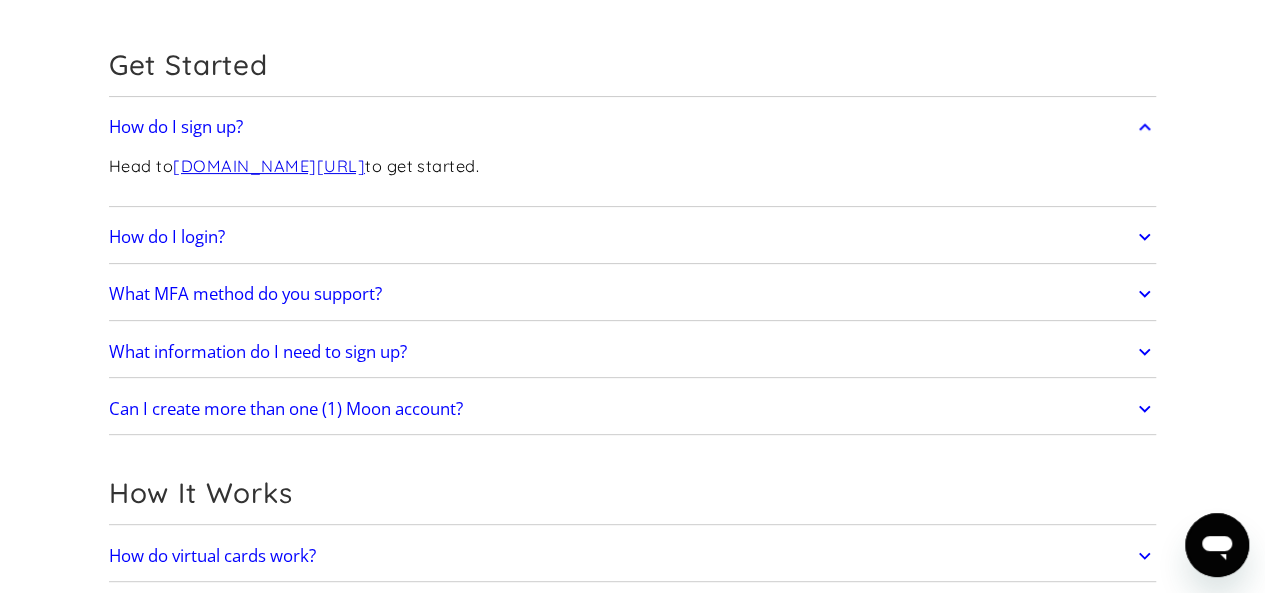 scroll, scrollTop: 201, scrollLeft: 0, axis: vertical 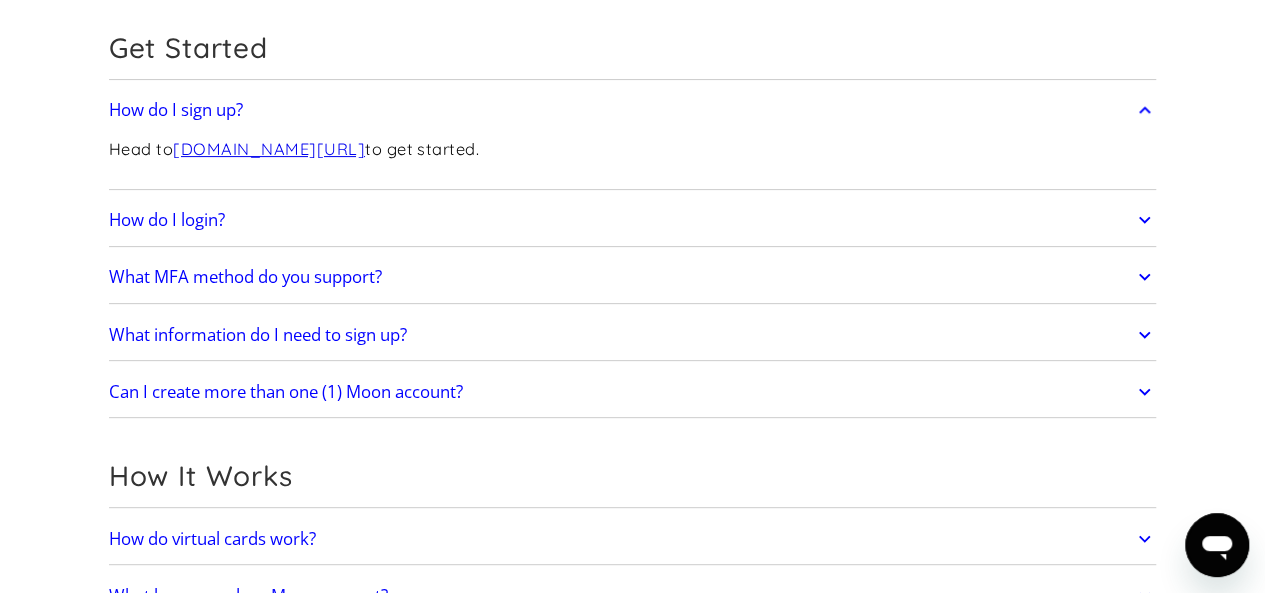 click 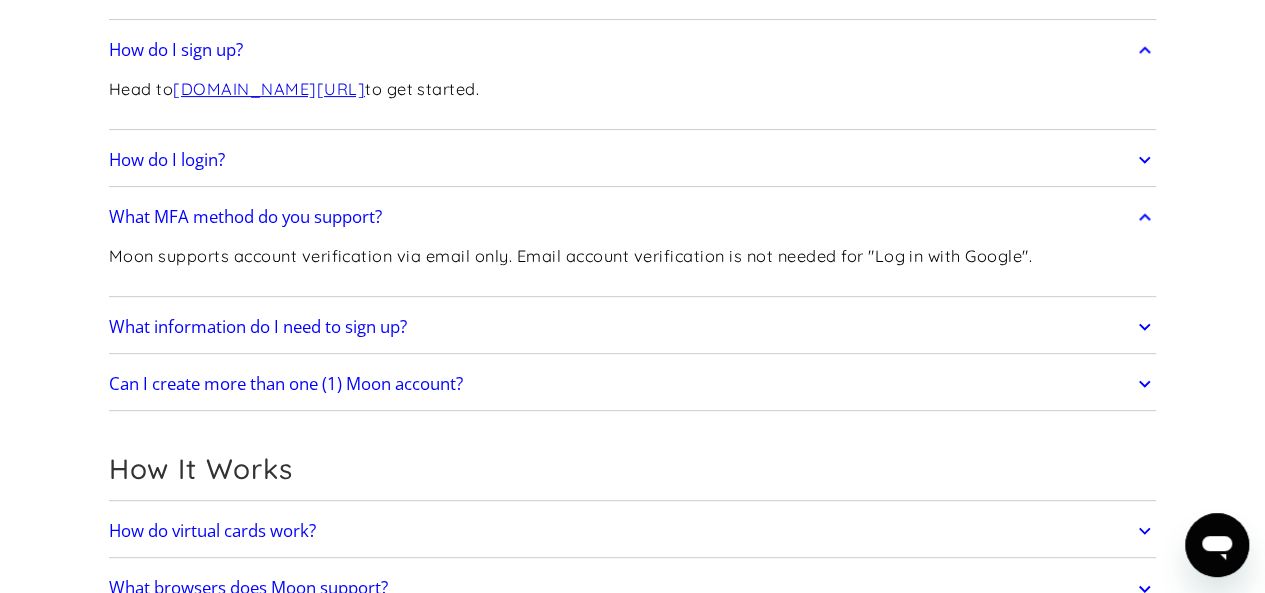 scroll, scrollTop: 262, scrollLeft: 0, axis: vertical 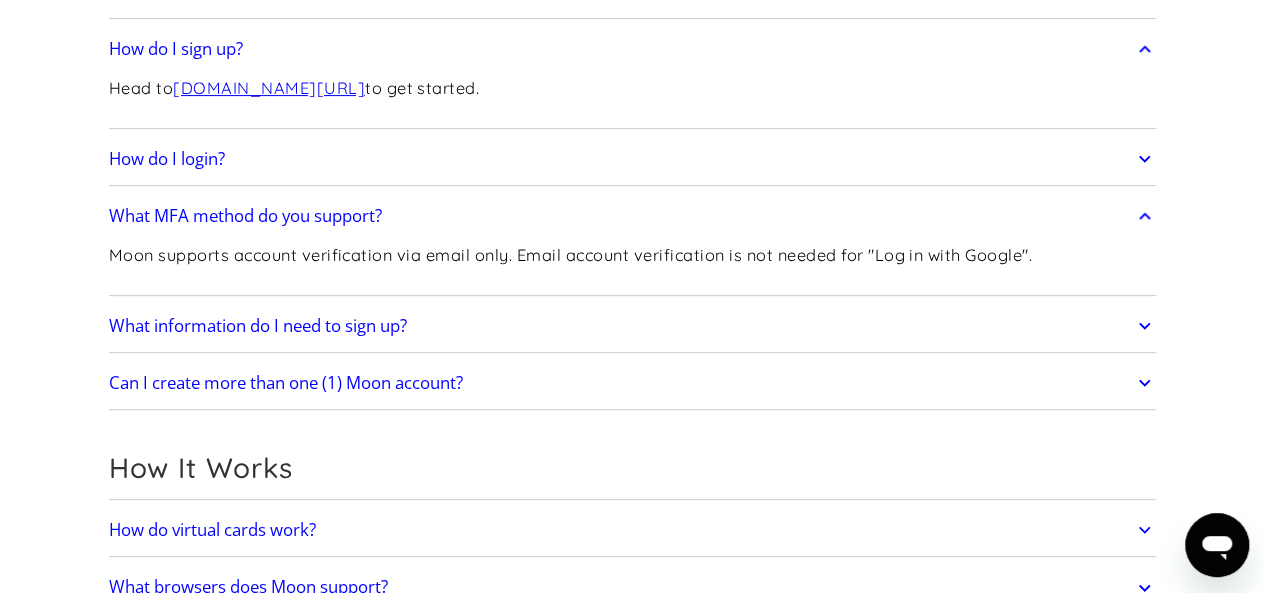 click on "What MFA method do you support?" at bounding box center [245, 216] 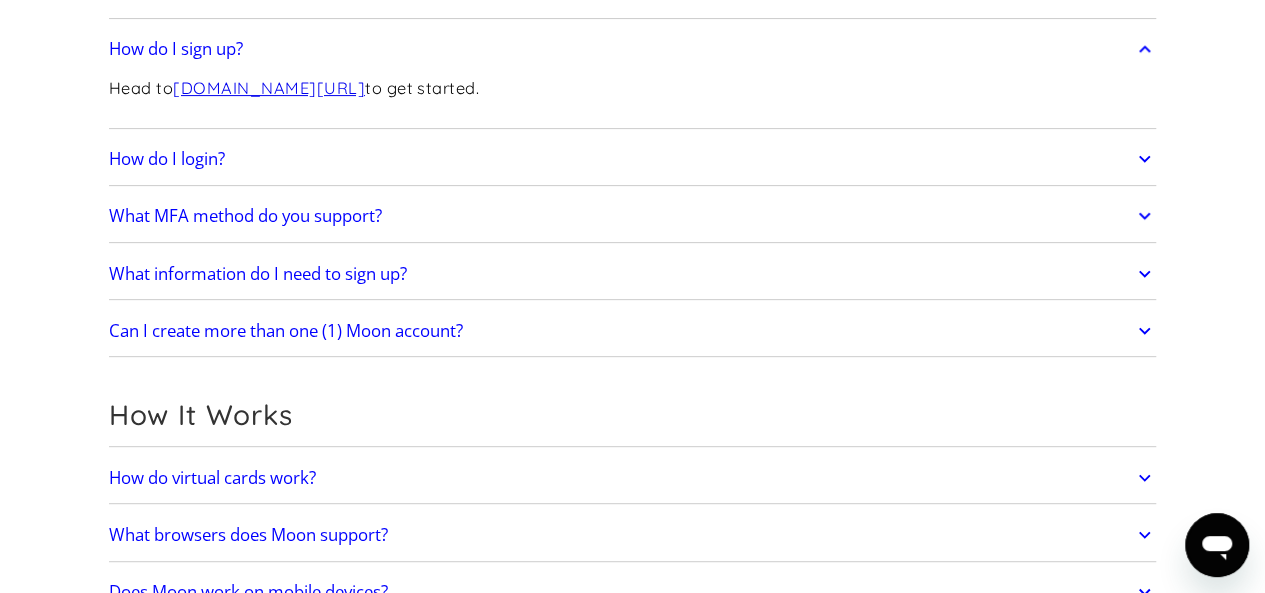 click on "What MFA method do you support?" at bounding box center [245, 216] 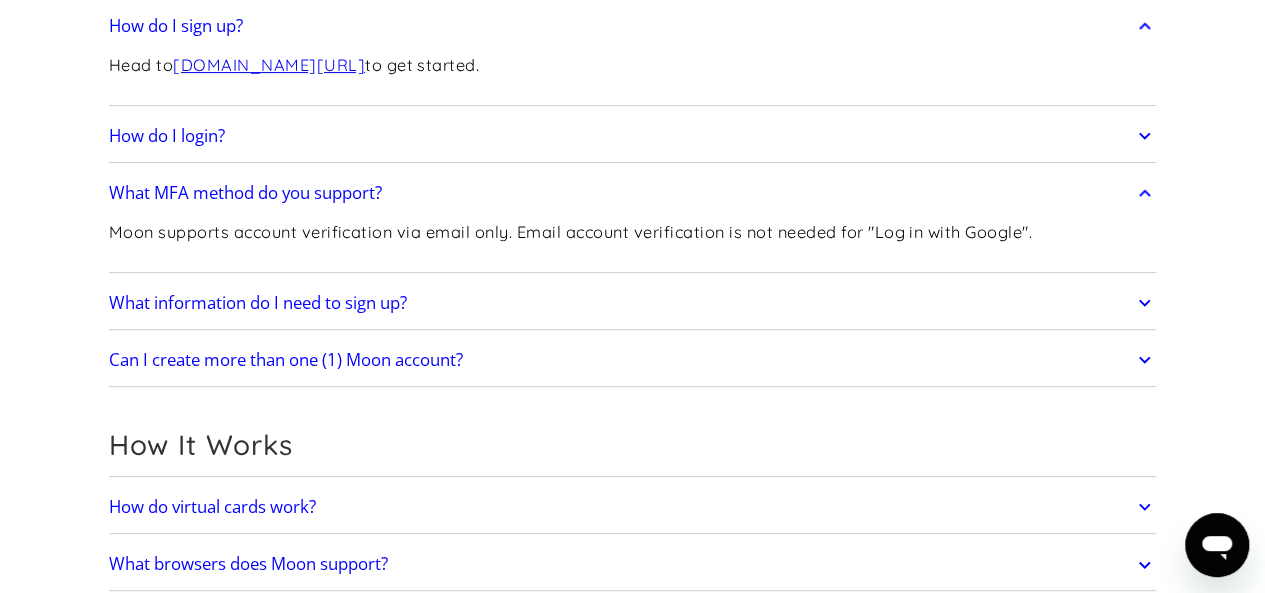 scroll, scrollTop: 286, scrollLeft: 0, axis: vertical 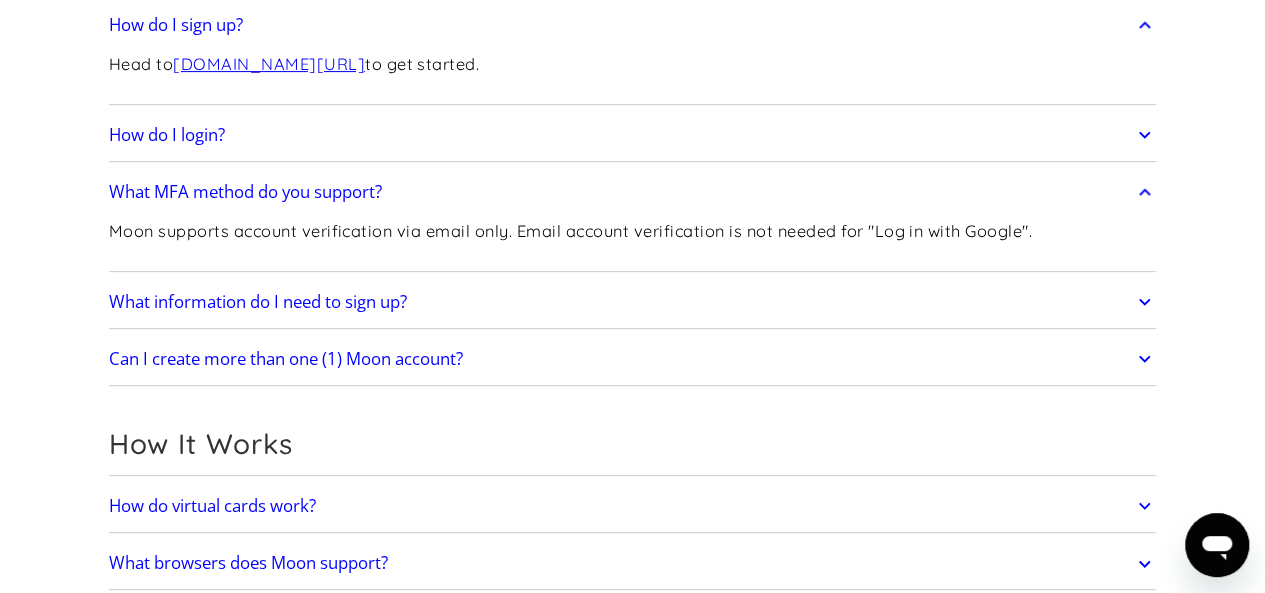 click on "What information do I need to sign up?" at bounding box center (258, 302) 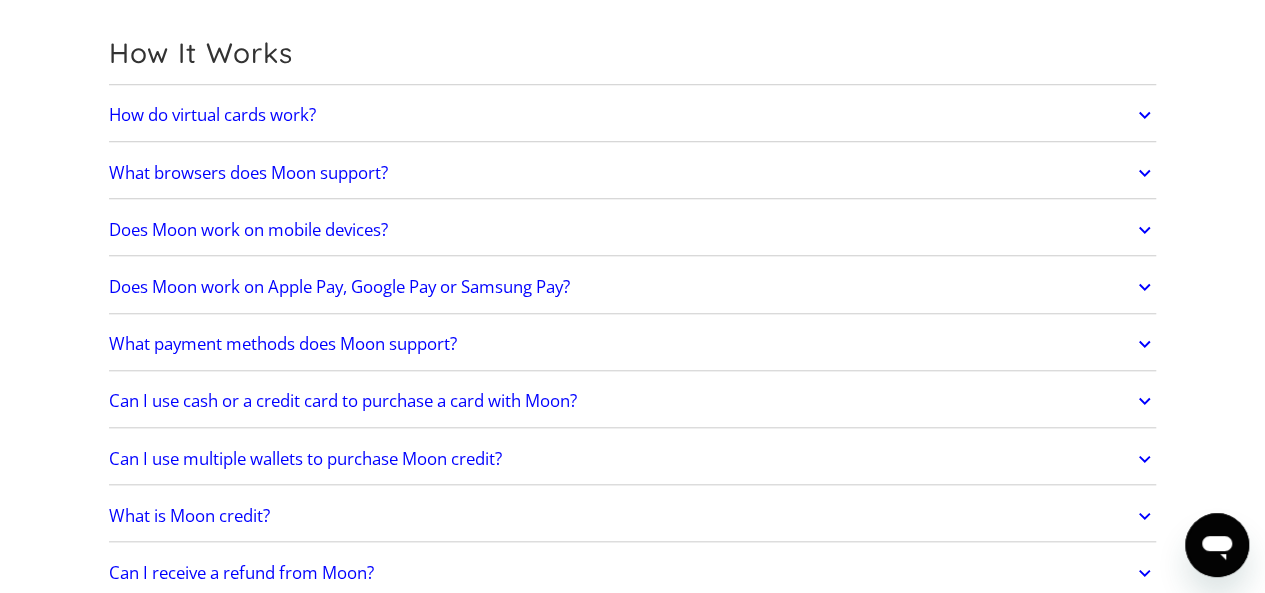 scroll, scrollTop: 758, scrollLeft: 0, axis: vertical 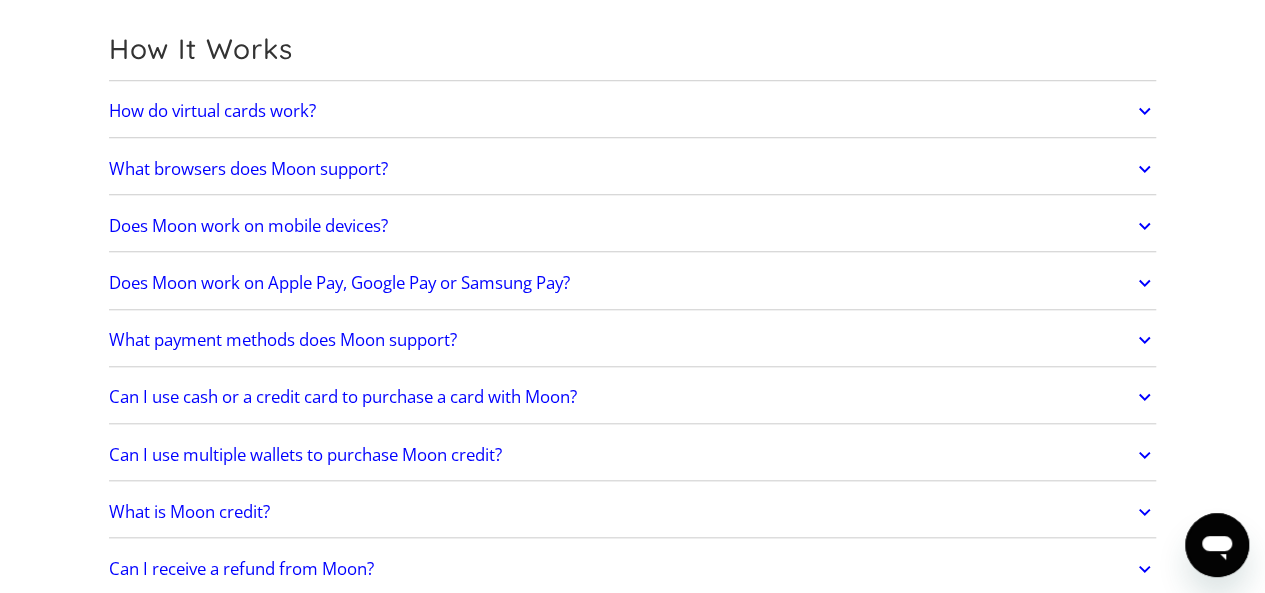 click on "Does Moon work on Apple Pay, Google Pay or Samsung Pay?" at bounding box center (339, 283) 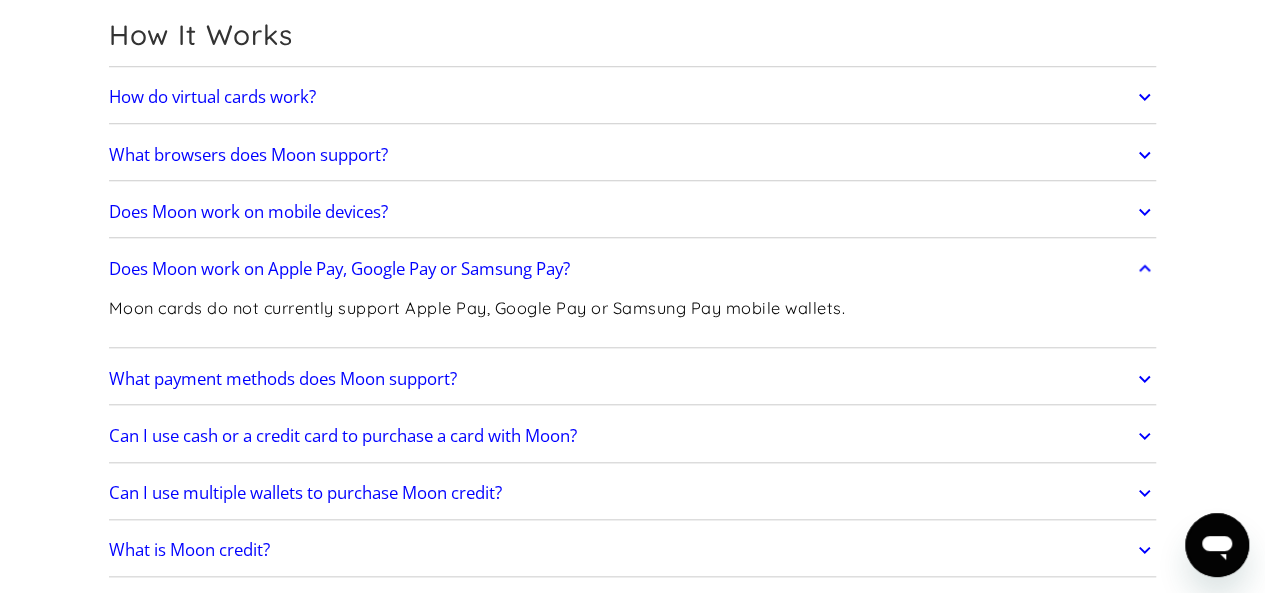 scroll, scrollTop: 774, scrollLeft: 0, axis: vertical 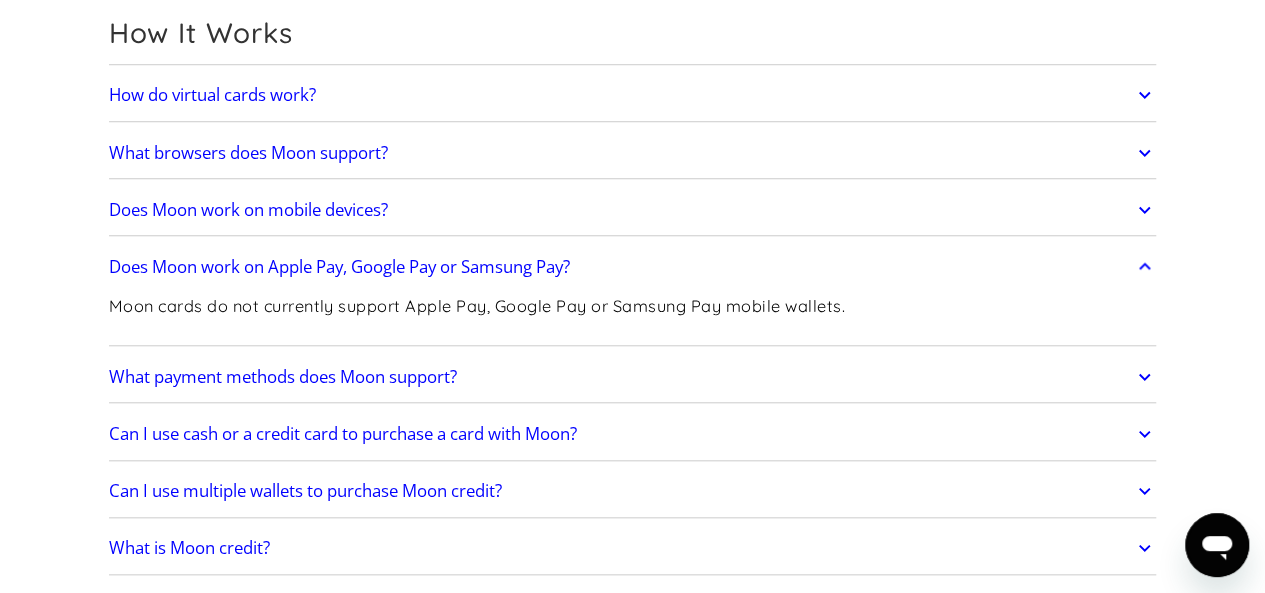 click on "What browsers does Moon support?" at bounding box center [248, 153] 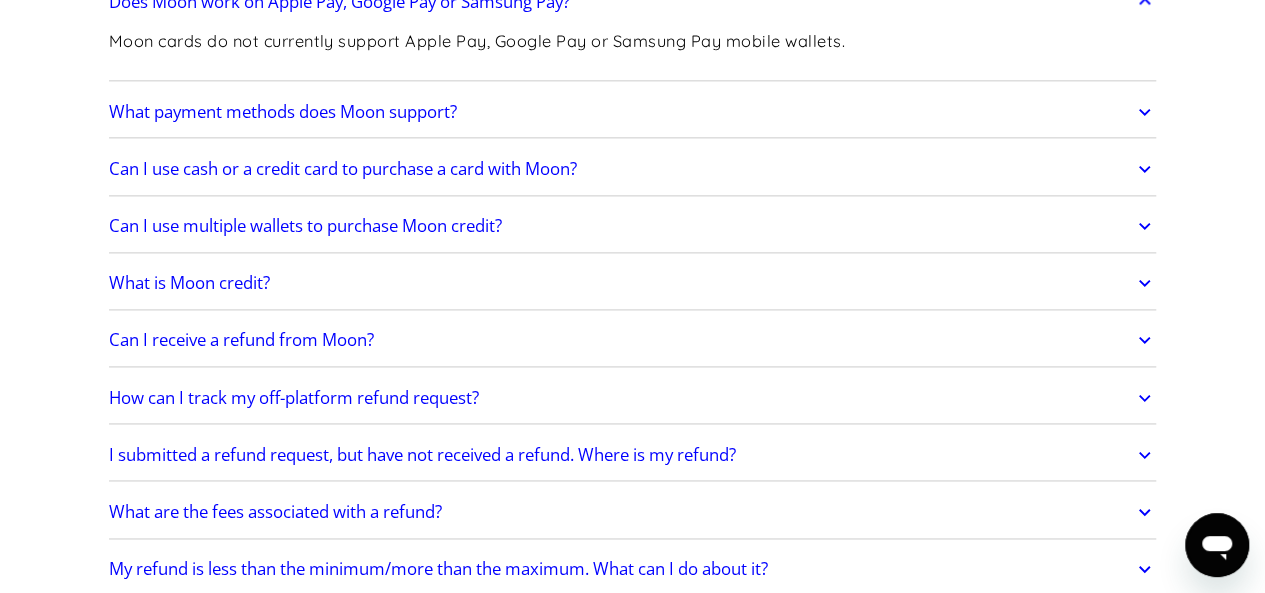 scroll, scrollTop: 1256, scrollLeft: 0, axis: vertical 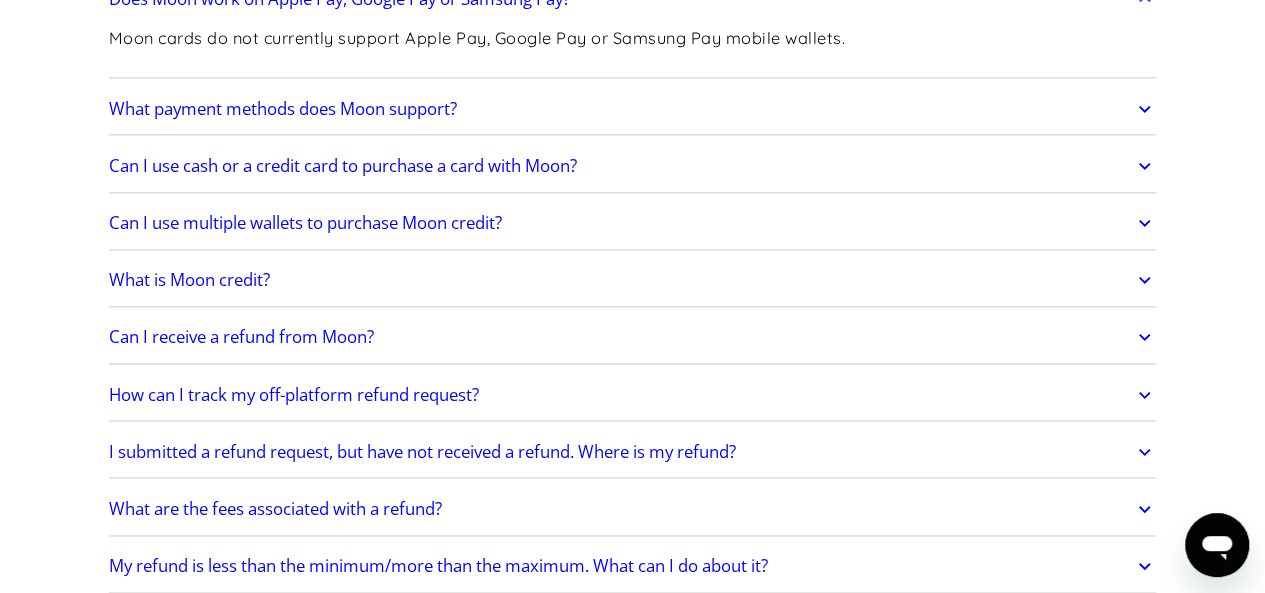 click on "Can I receive a refund from Moon?" at bounding box center (241, 337) 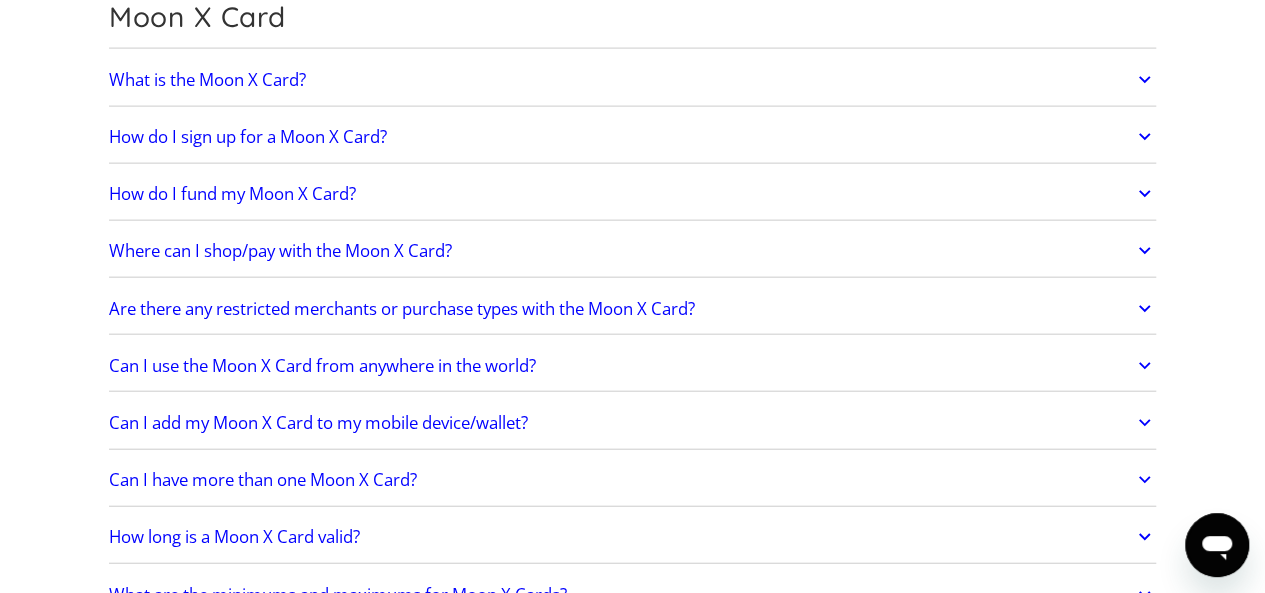 scroll, scrollTop: 2196, scrollLeft: 0, axis: vertical 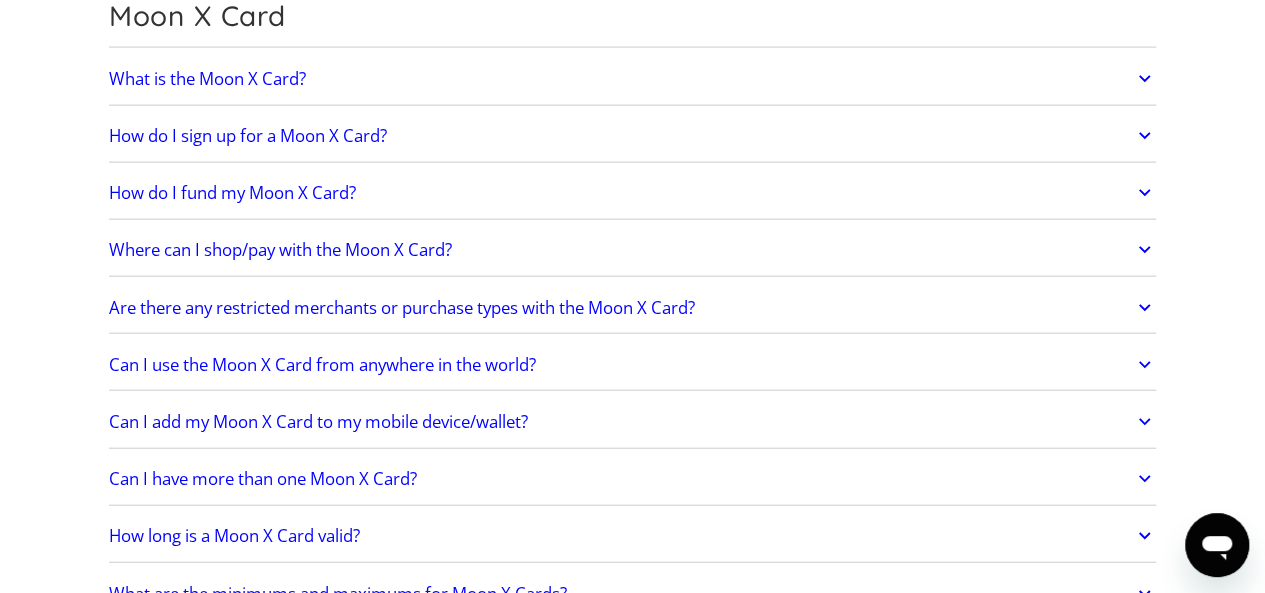 click on "What is the Moon X Card?" at bounding box center (633, 79) 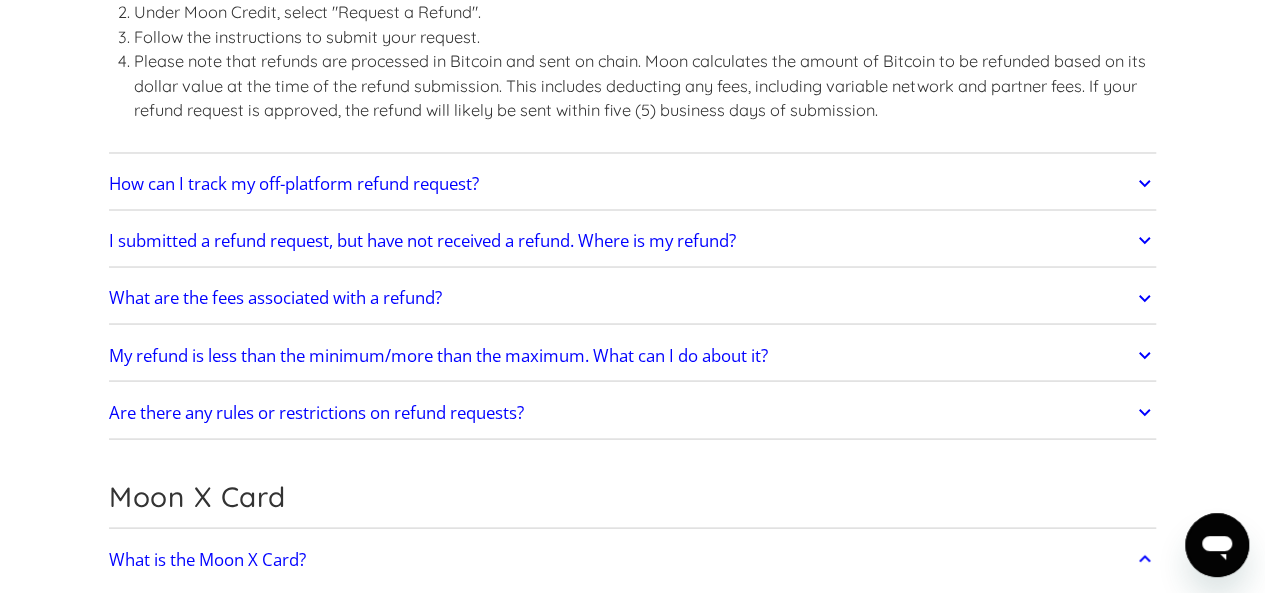 scroll, scrollTop: 1709, scrollLeft: 0, axis: vertical 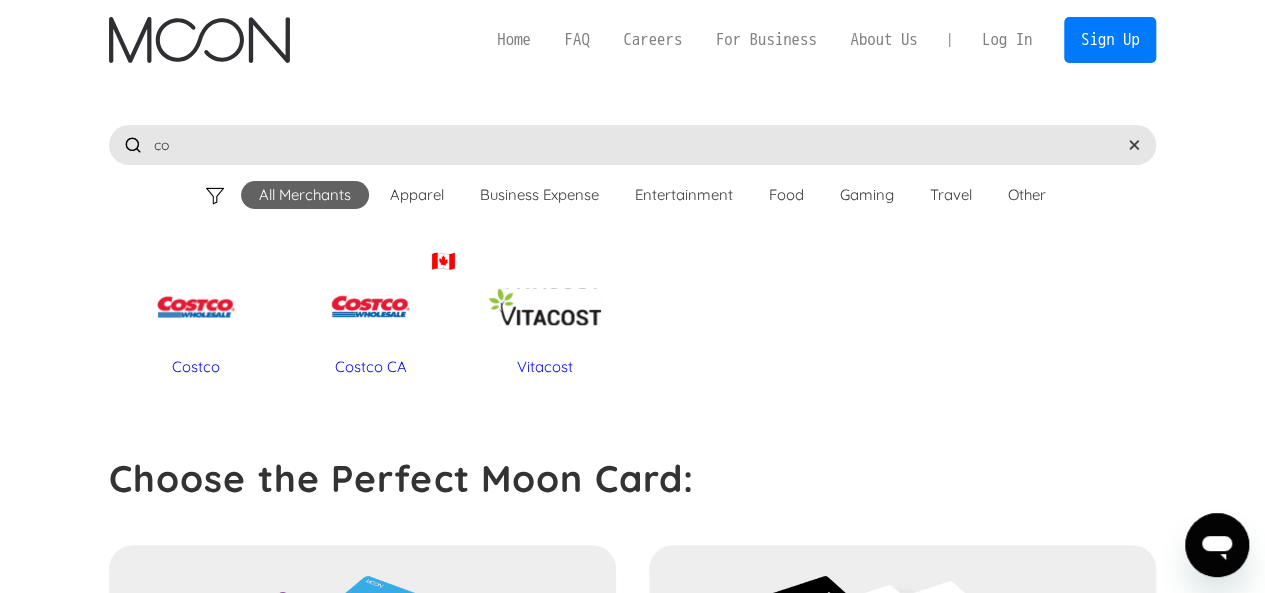 type on "c" 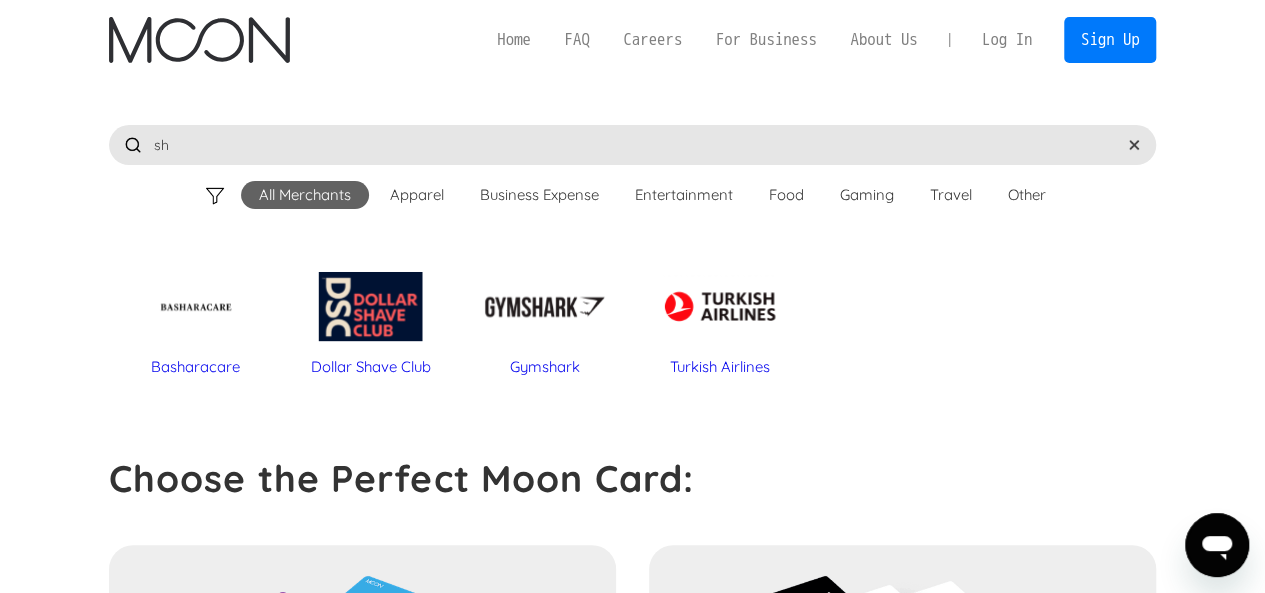type on "s" 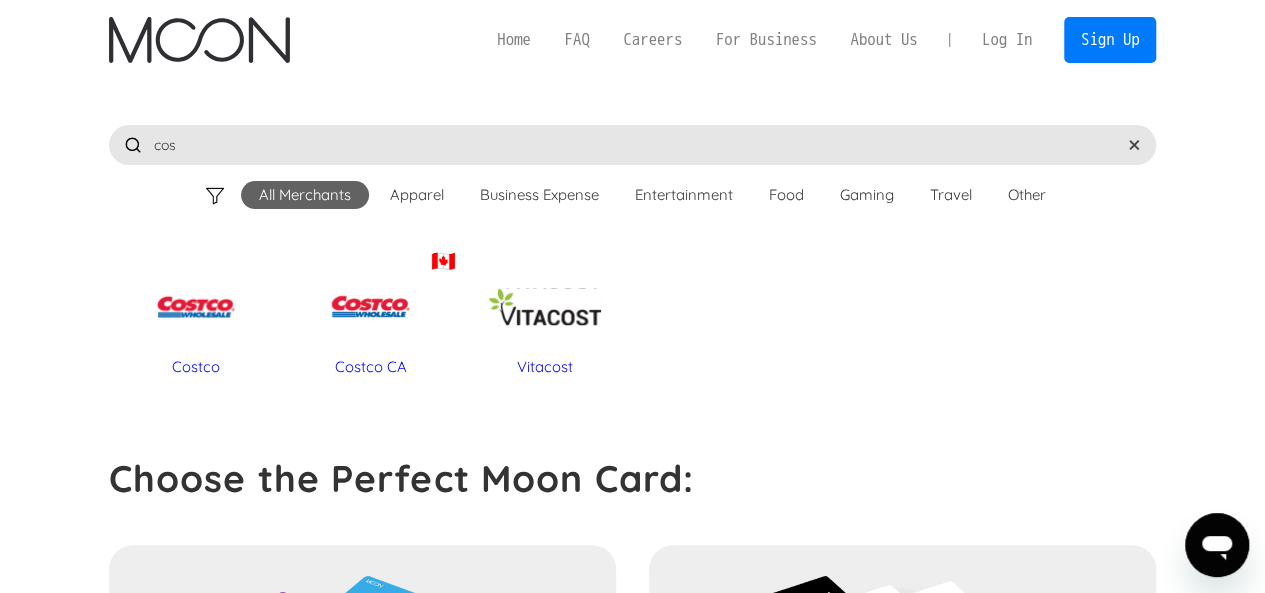 type on "cos" 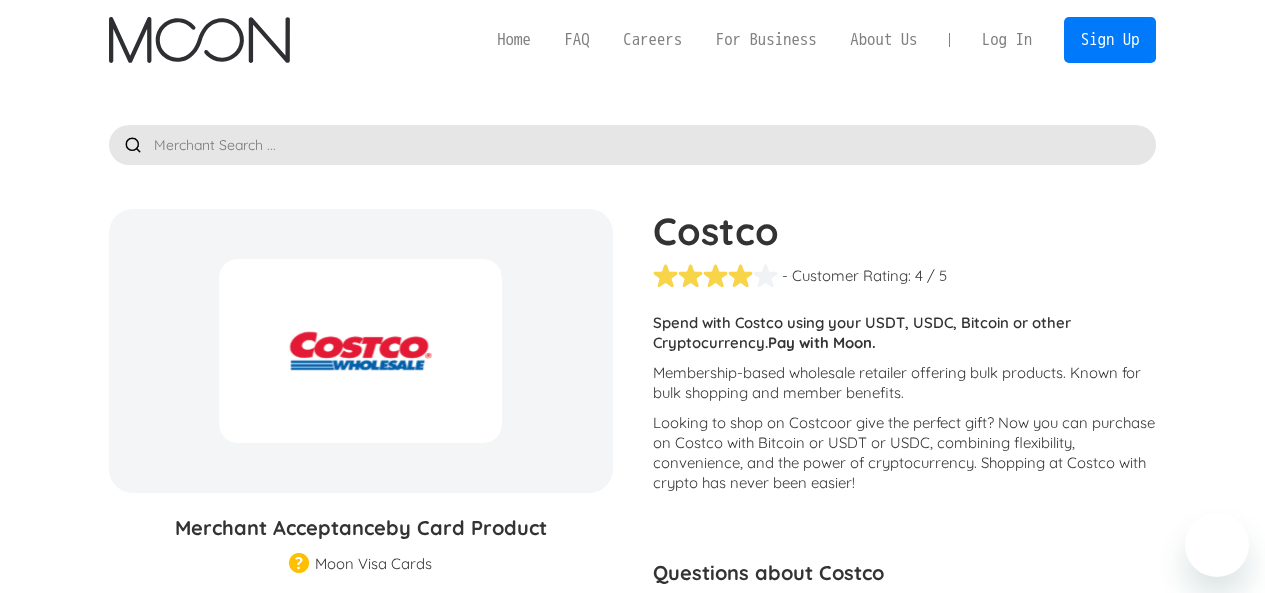 scroll, scrollTop: 0, scrollLeft: 0, axis: both 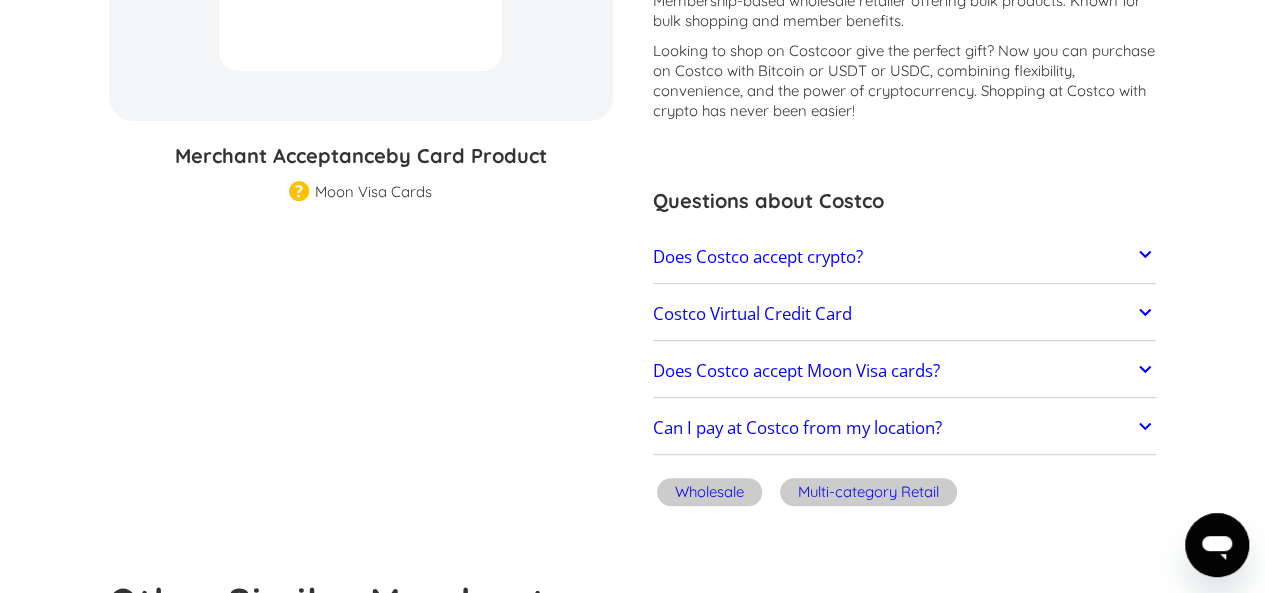 click on "Can I pay at Costco from my location?" at bounding box center [797, 428] 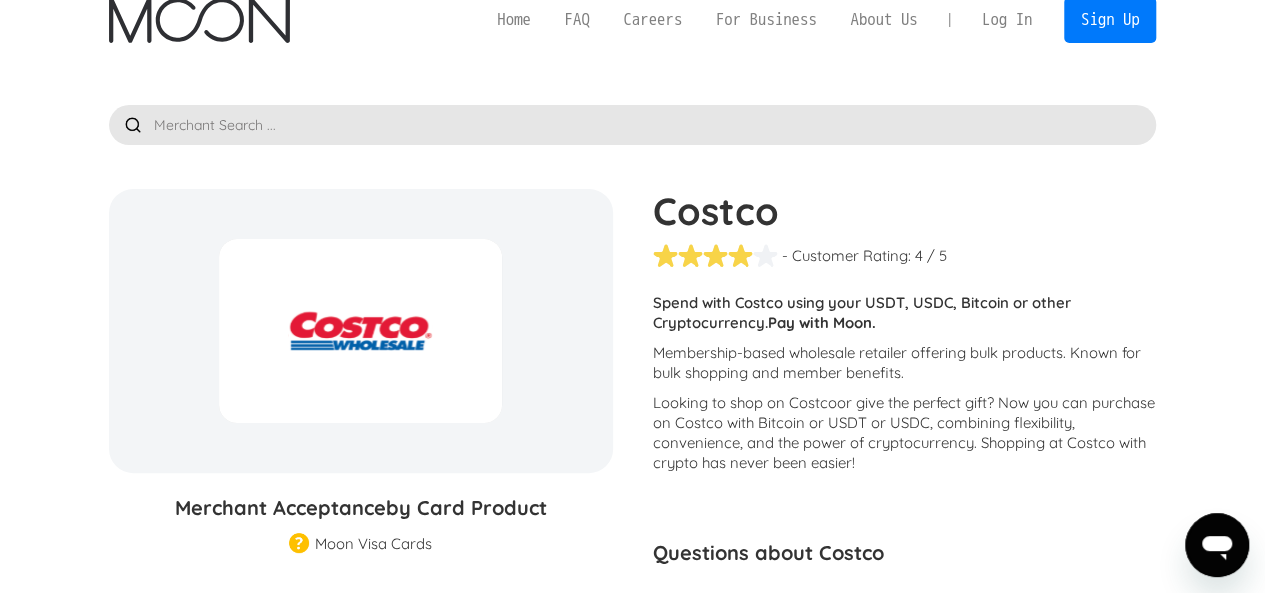 scroll, scrollTop: 0, scrollLeft: 0, axis: both 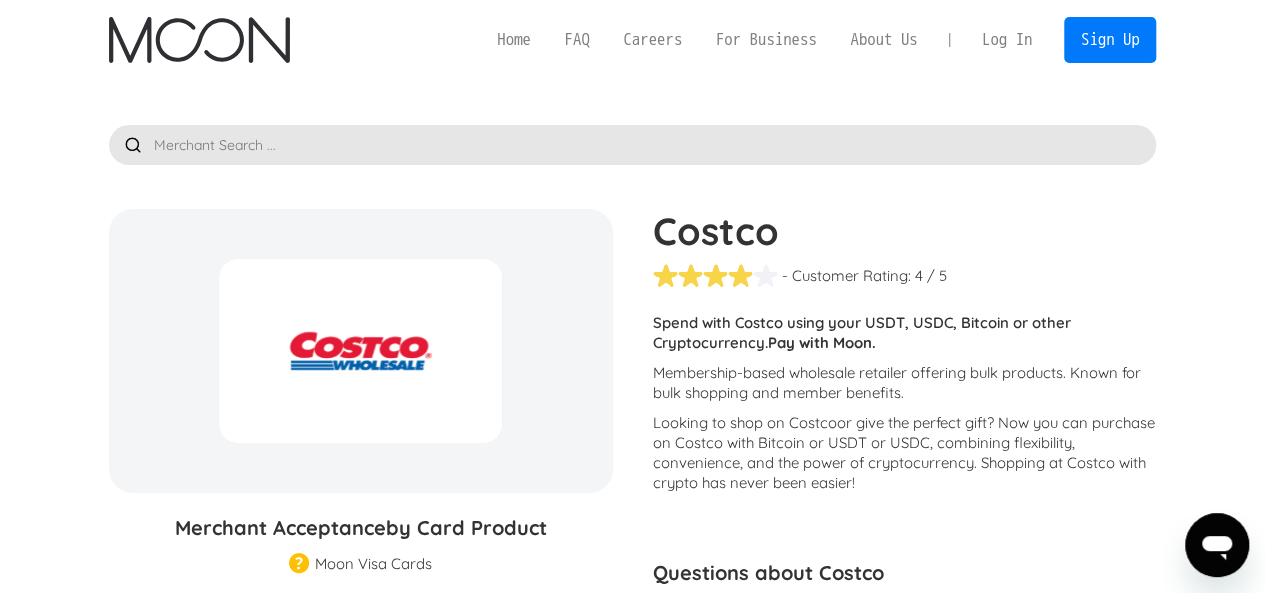 click at bounding box center (633, 145) 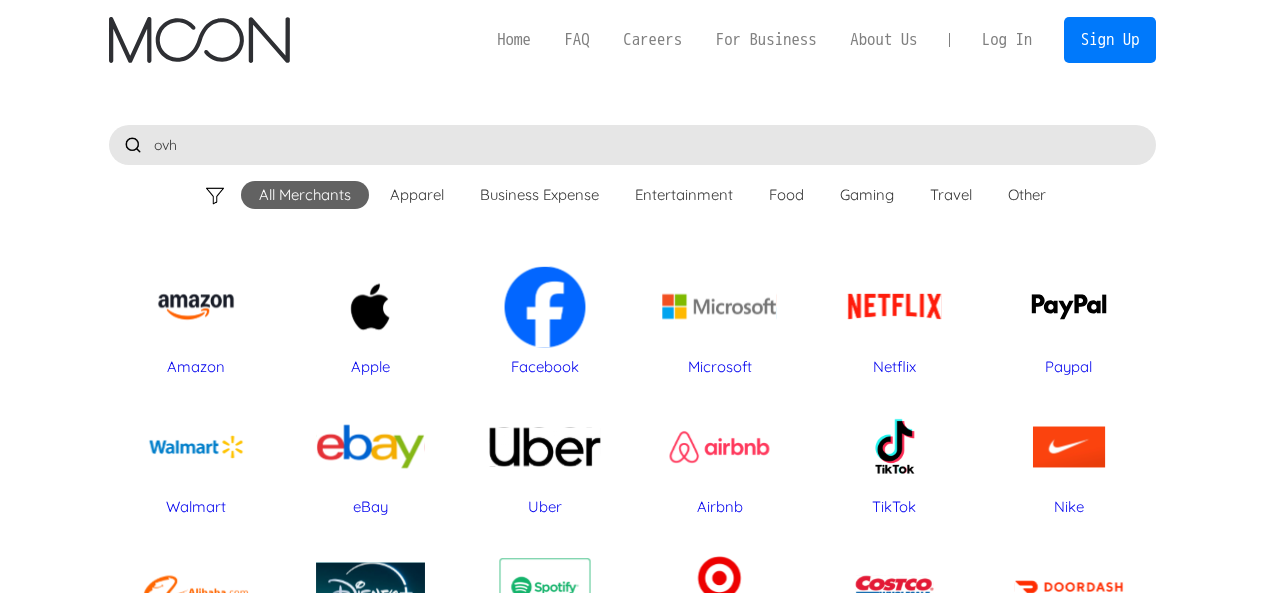 scroll, scrollTop: 0, scrollLeft: 0, axis: both 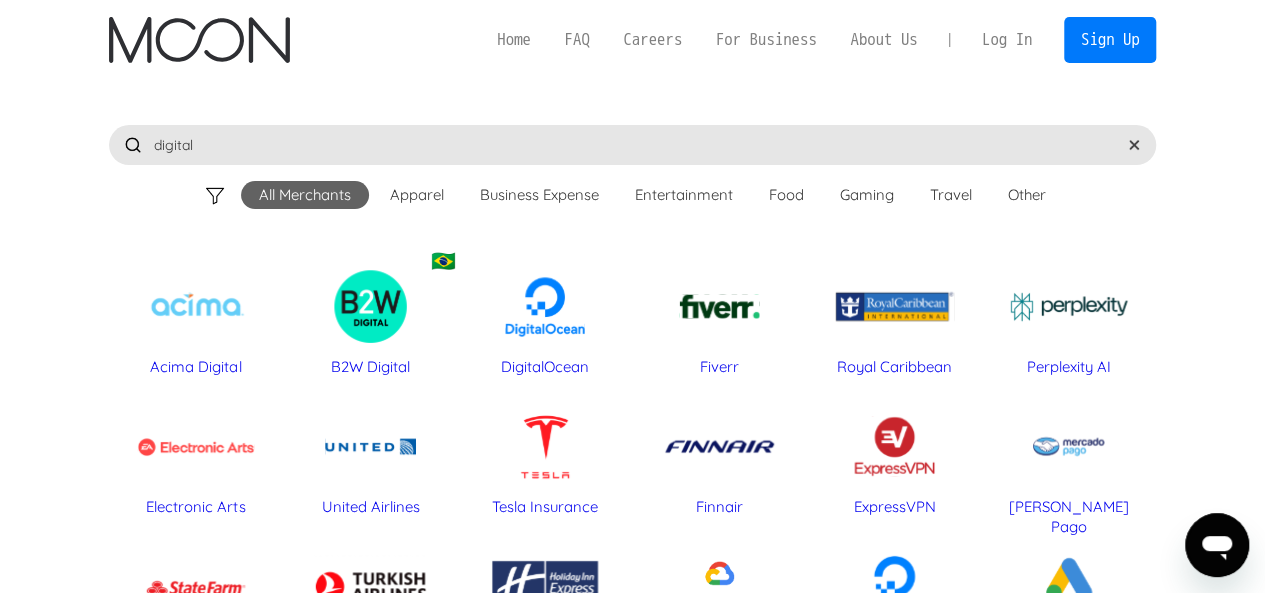 type on "digital" 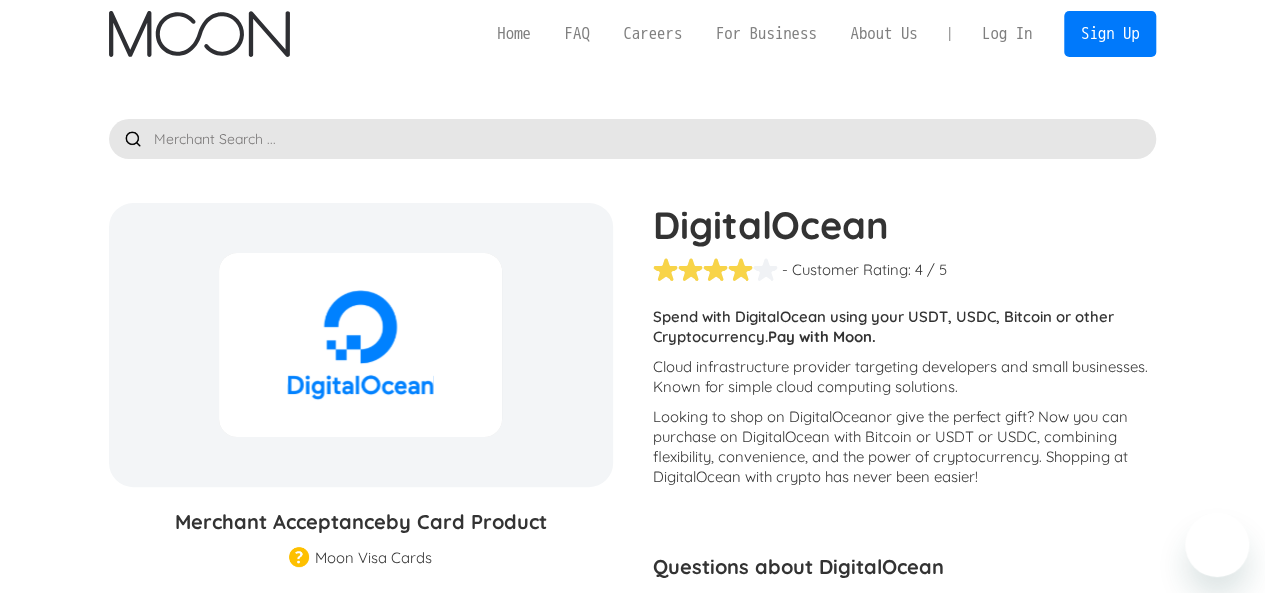 scroll, scrollTop: 7, scrollLeft: 0, axis: vertical 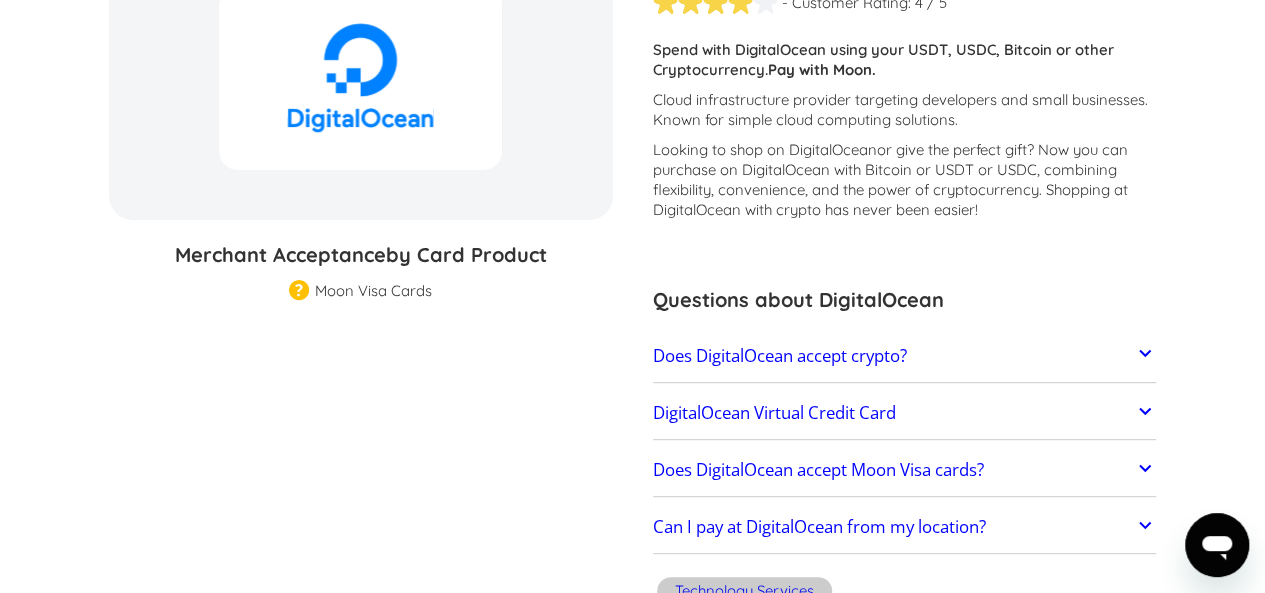 click at bounding box center [299, 291] 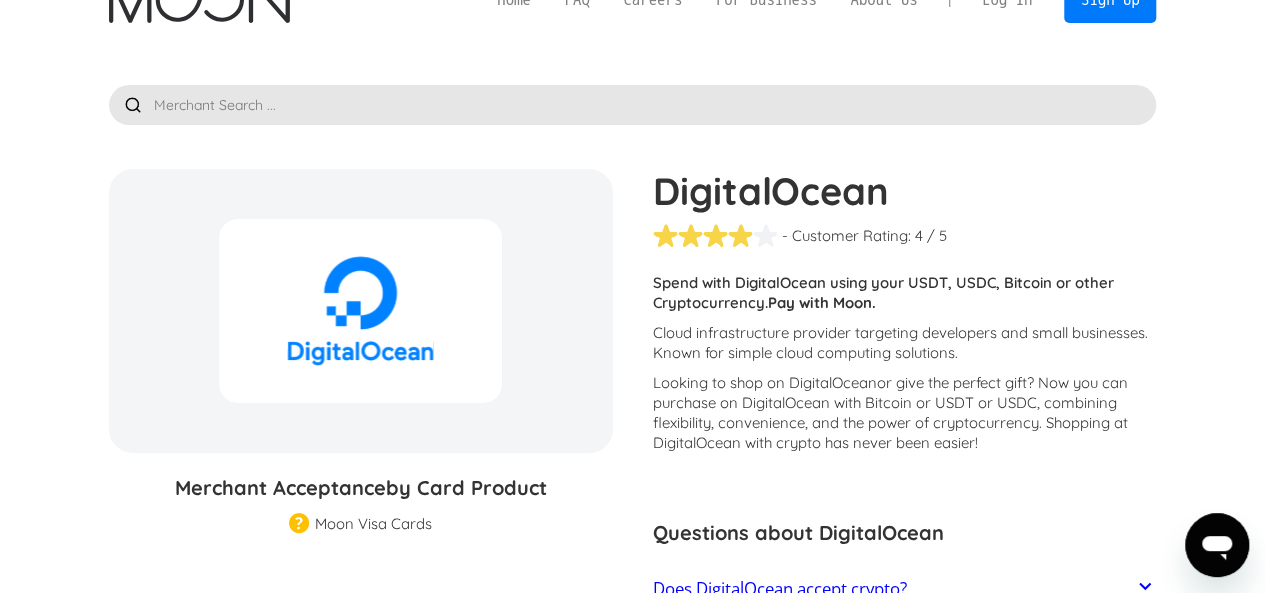 scroll, scrollTop: 39, scrollLeft: 0, axis: vertical 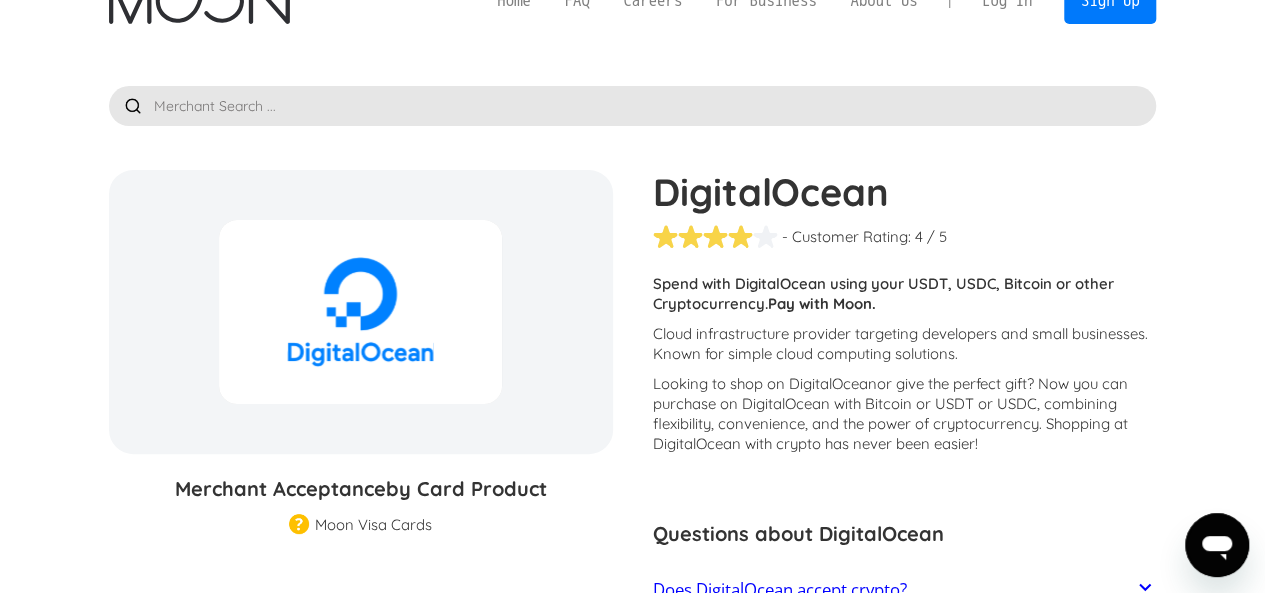 click at bounding box center (633, 106) 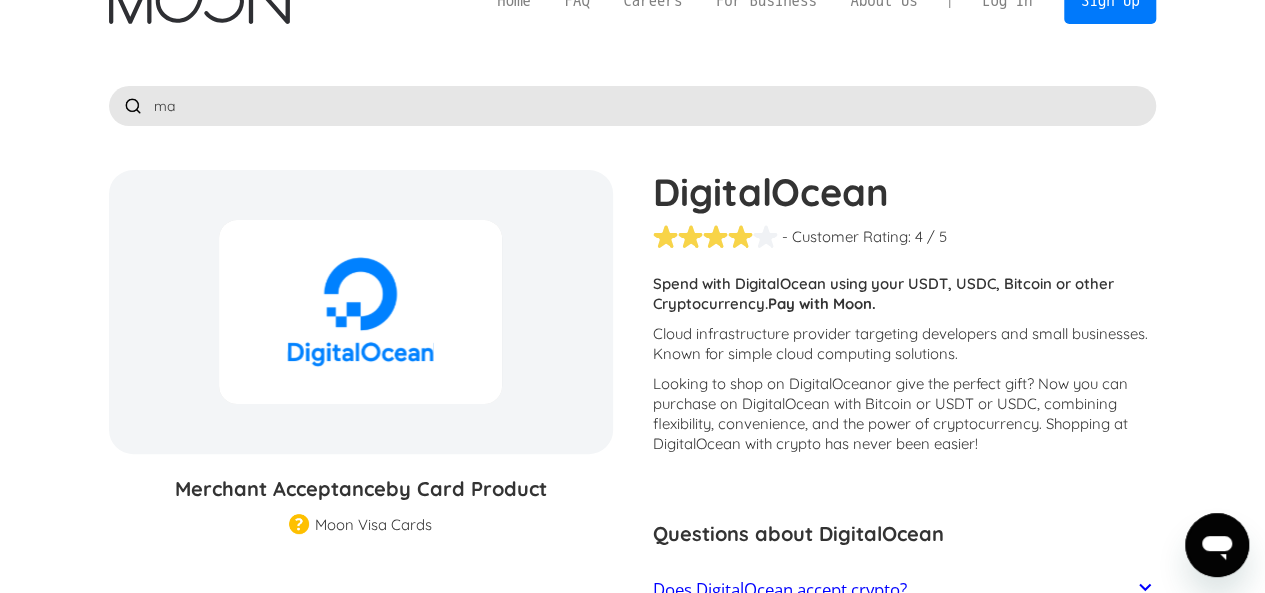 type on "ma" 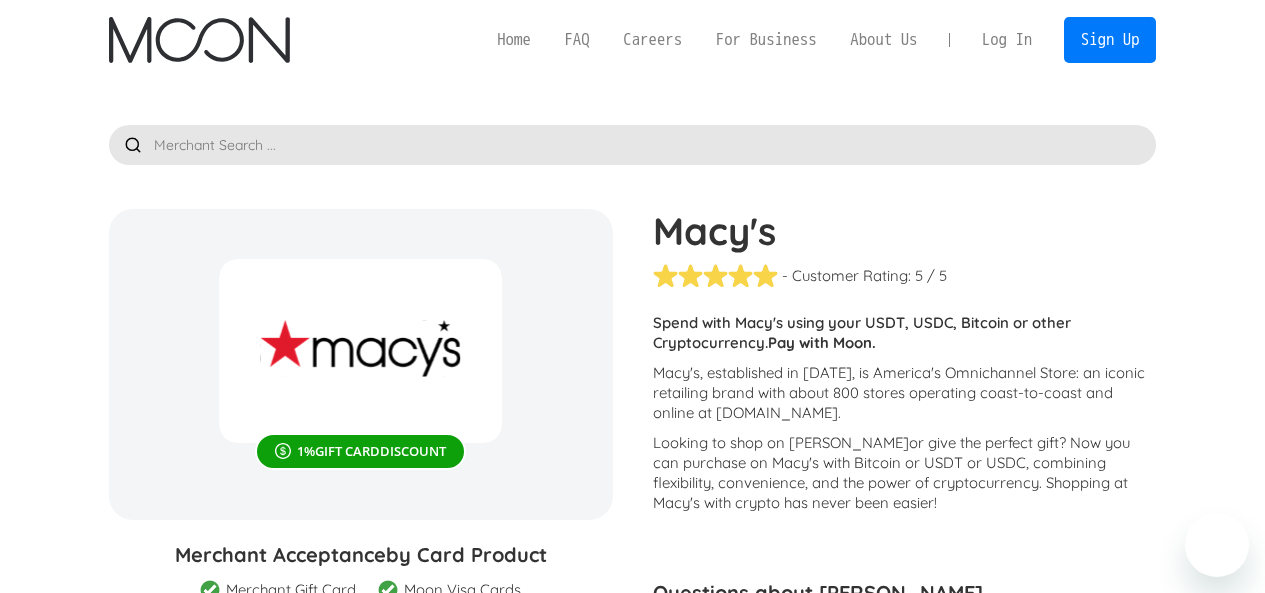 scroll, scrollTop: 0, scrollLeft: 0, axis: both 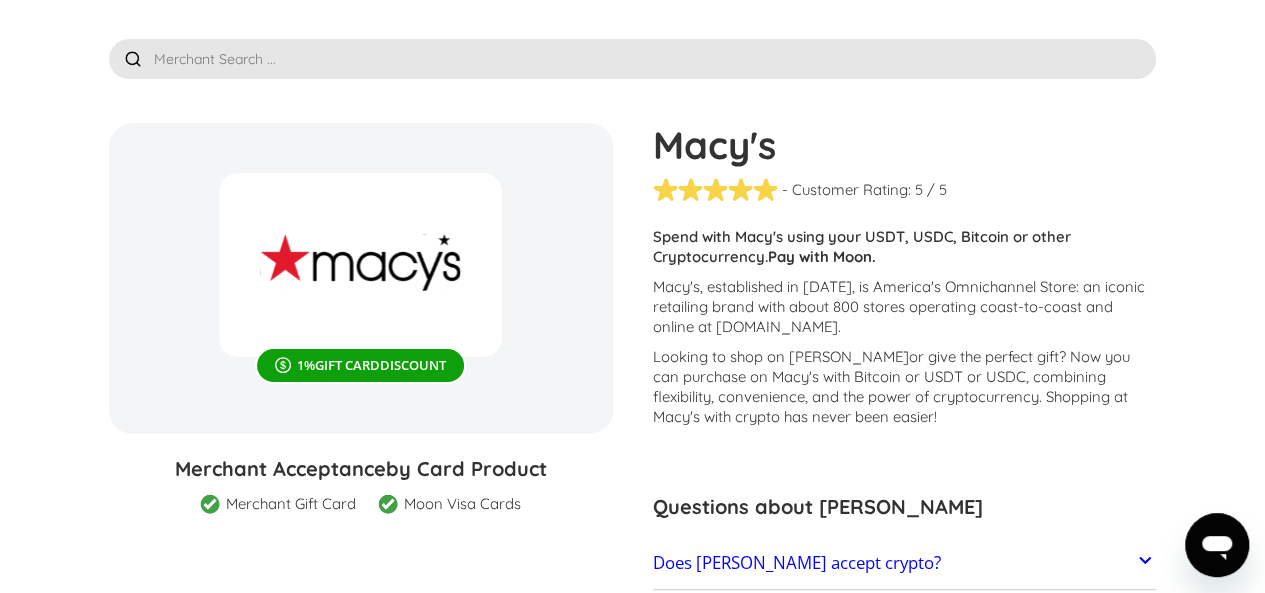 click at bounding box center (633, 59) 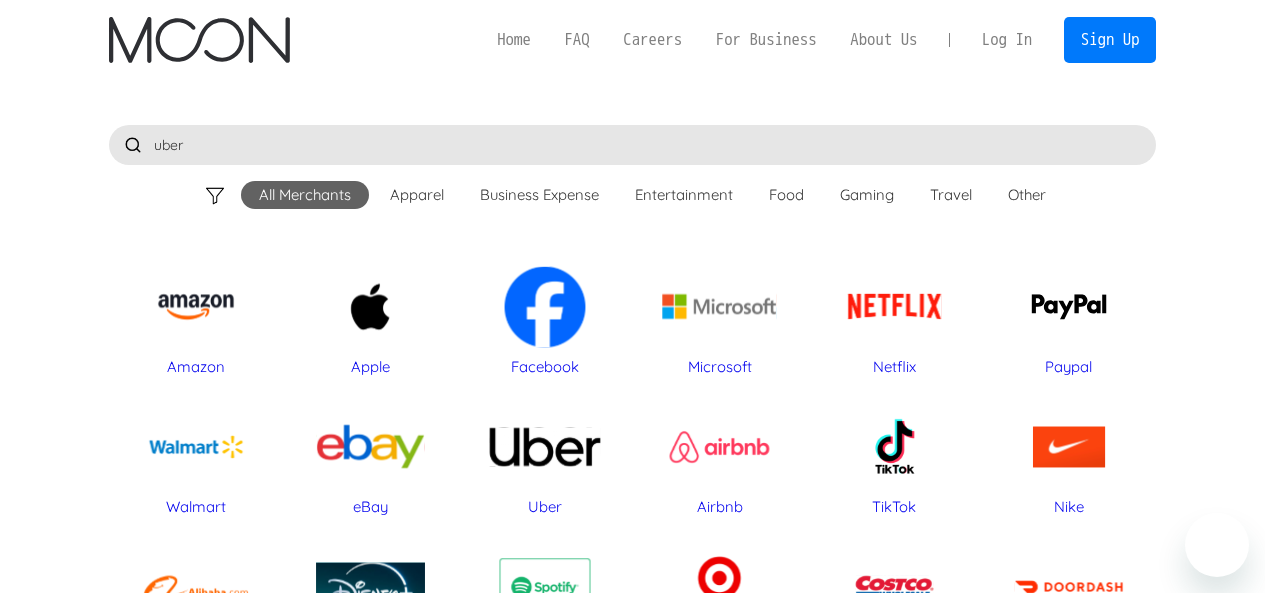 scroll, scrollTop: 0, scrollLeft: 0, axis: both 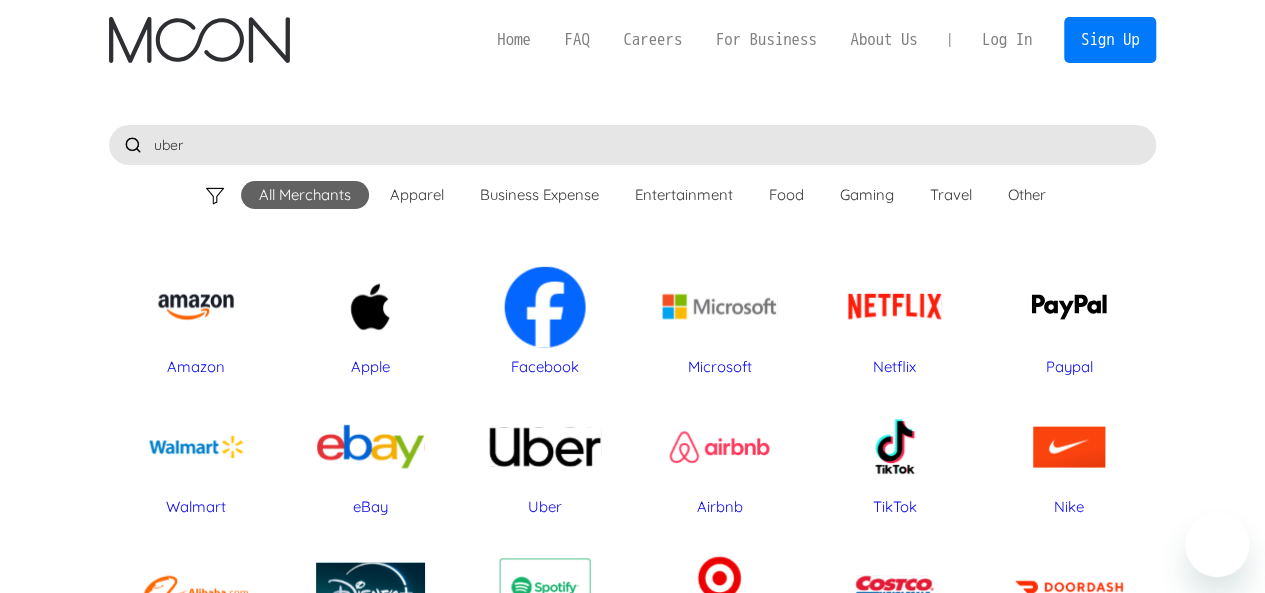 type on "uber" 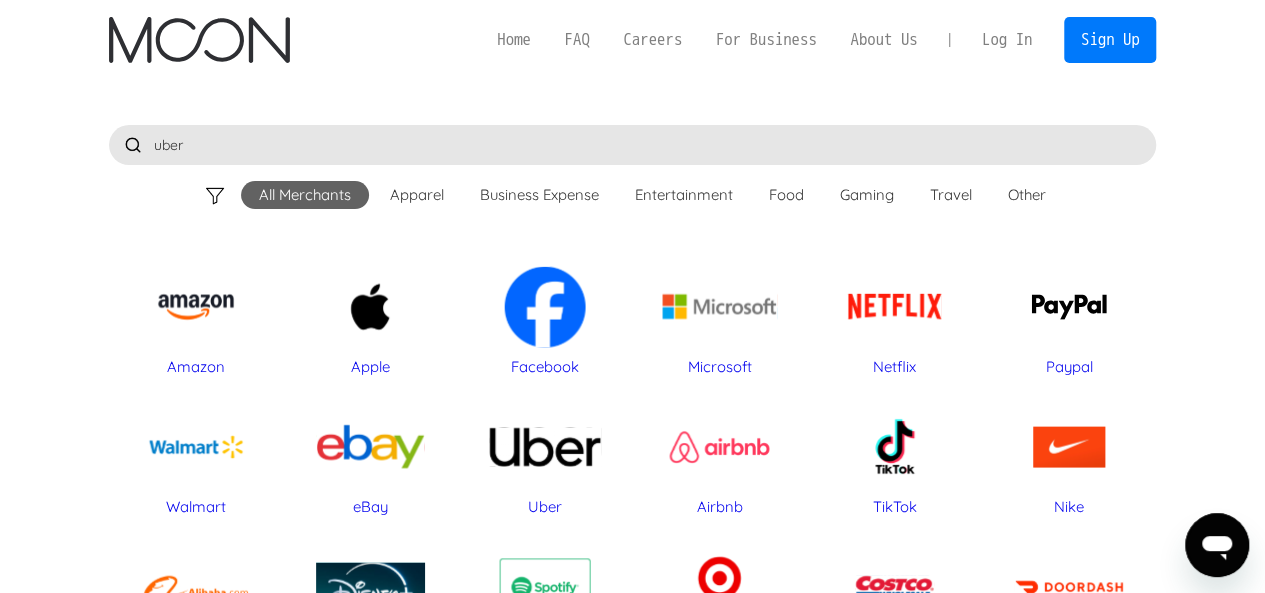 scroll, scrollTop: 0, scrollLeft: 0, axis: both 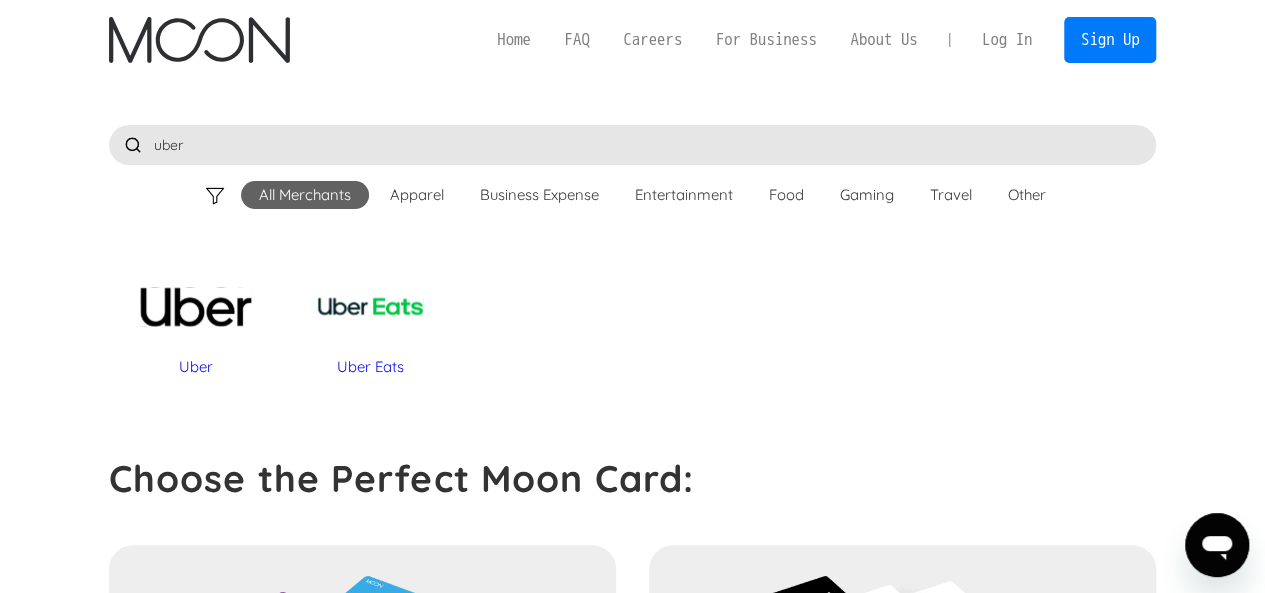 click on "Uber Eats" at bounding box center (370, 306) 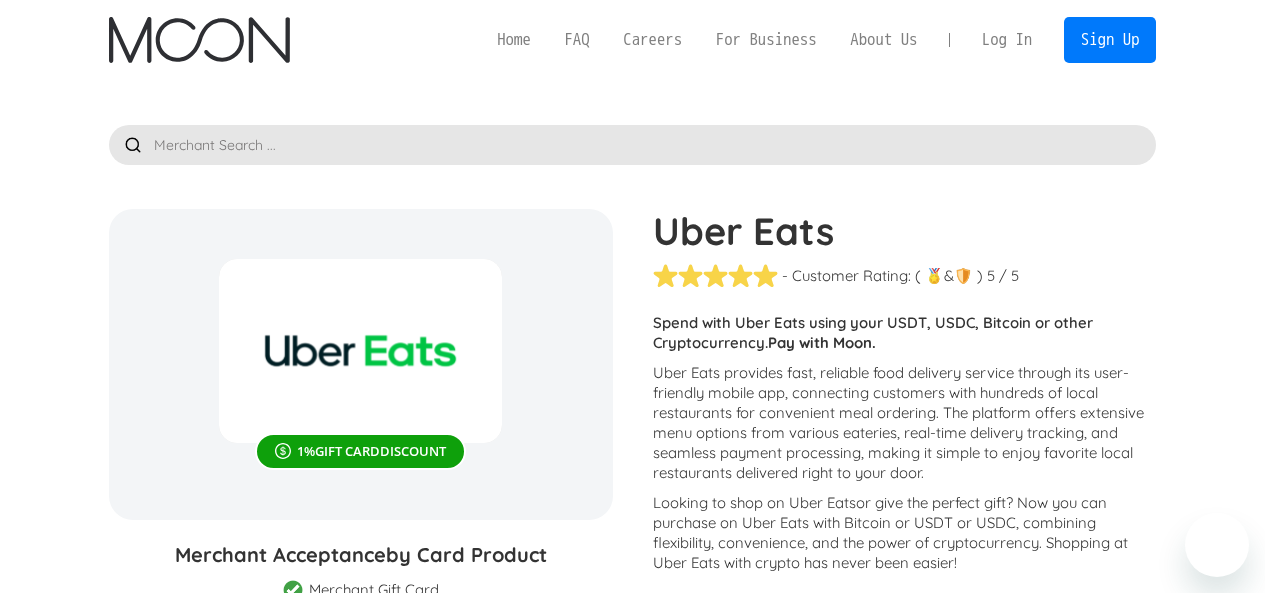 scroll, scrollTop: 96, scrollLeft: 0, axis: vertical 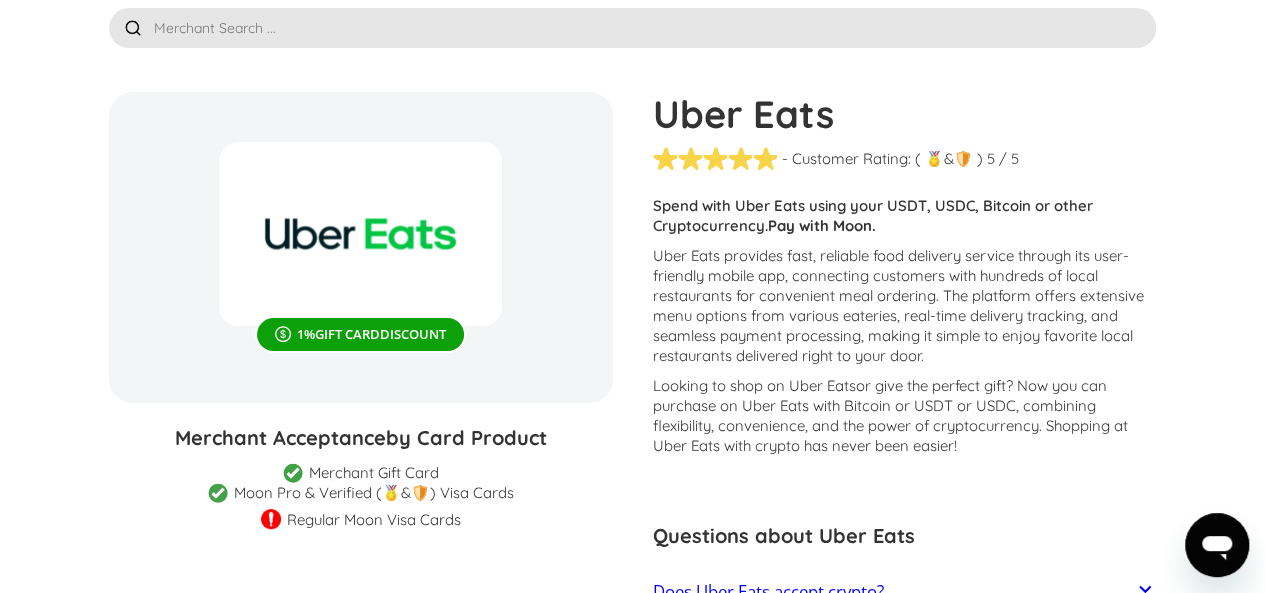 click on "Moon Pro & Verified (🏅&🛡️) Visa Cards" at bounding box center (374, 493) 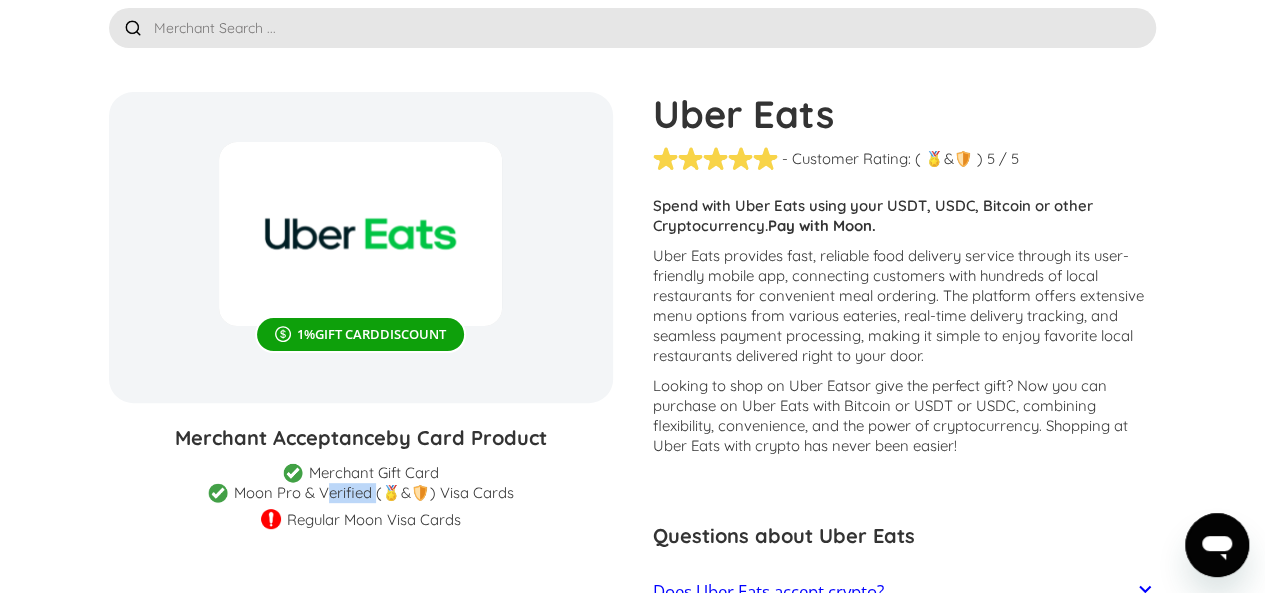click on "Moon Pro & Verified (🏅&🛡️) Visa Cards" at bounding box center [374, 493] 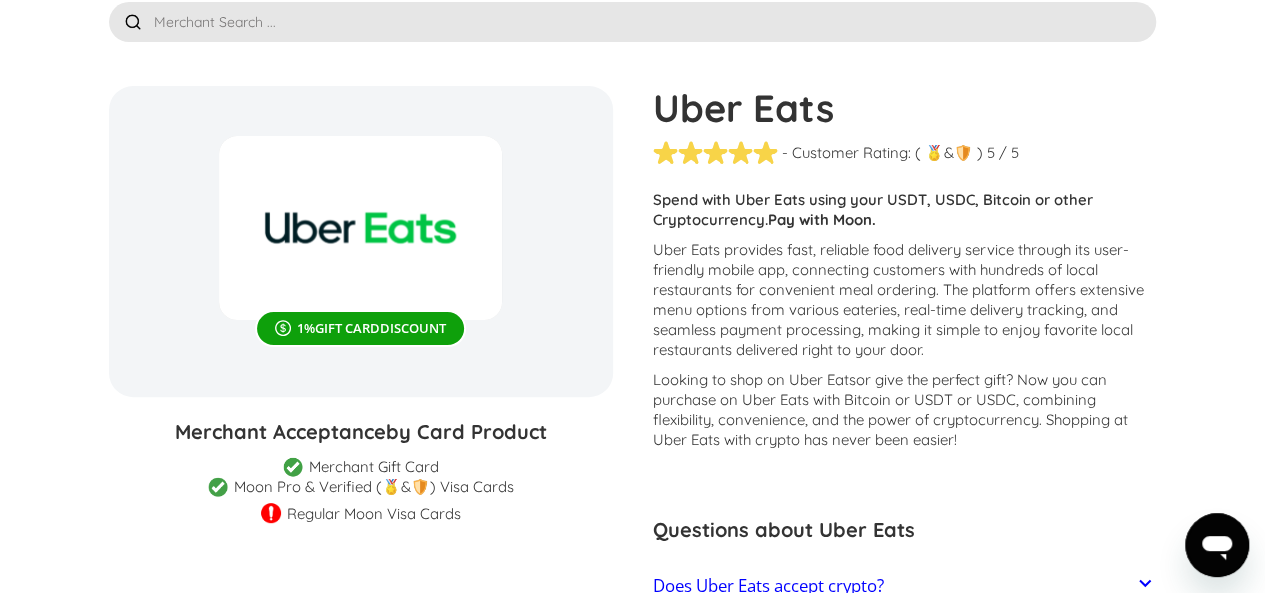 scroll, scrollTop: 122, scrollLeft: 0, axis: vertical 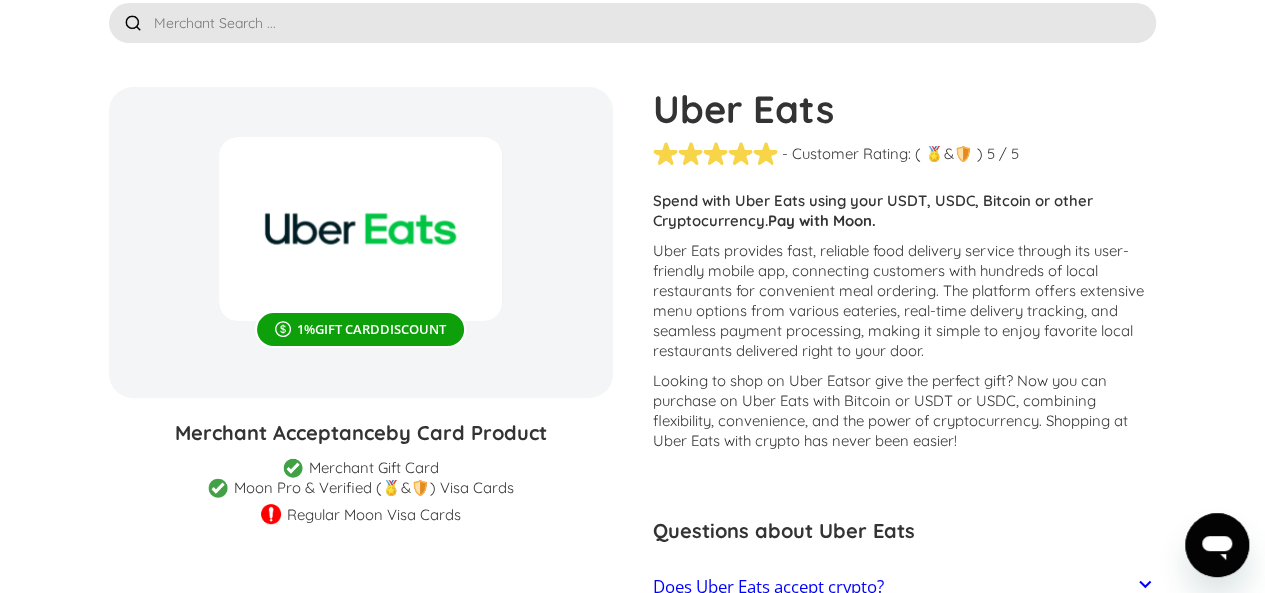 drag, startPoint x: 459, startPoint y: 493, endPoint x: 279, endPoint y: 496, distance: 180.025 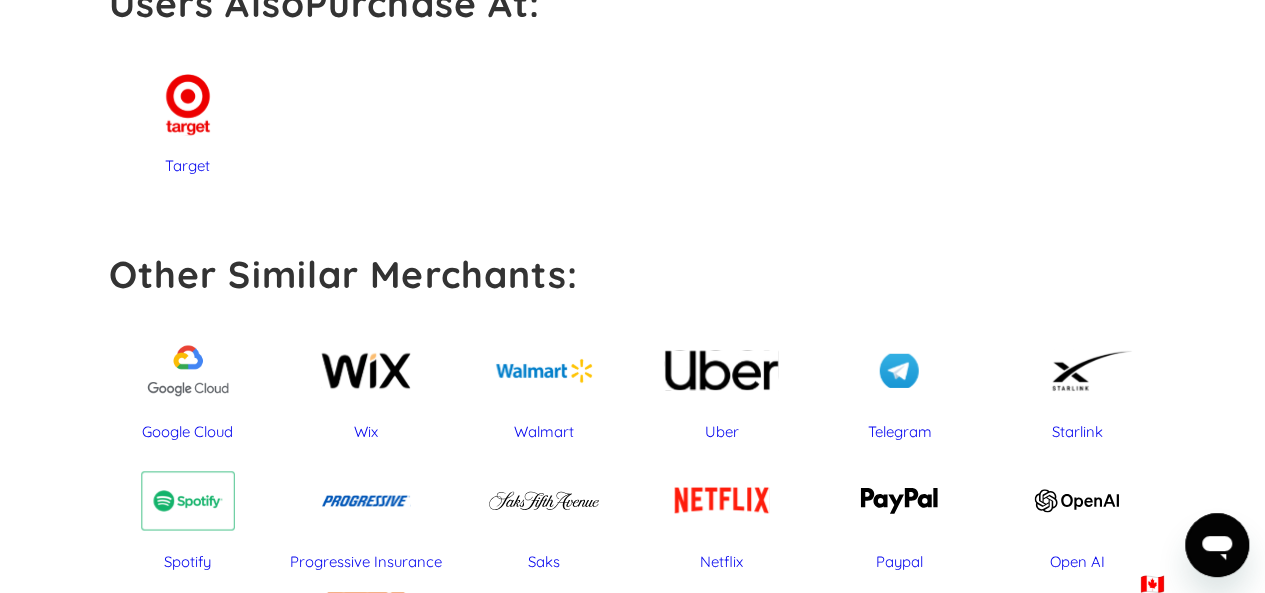 scroll, scrollTop: 1221, scrollLeft: 0, axis: vertical 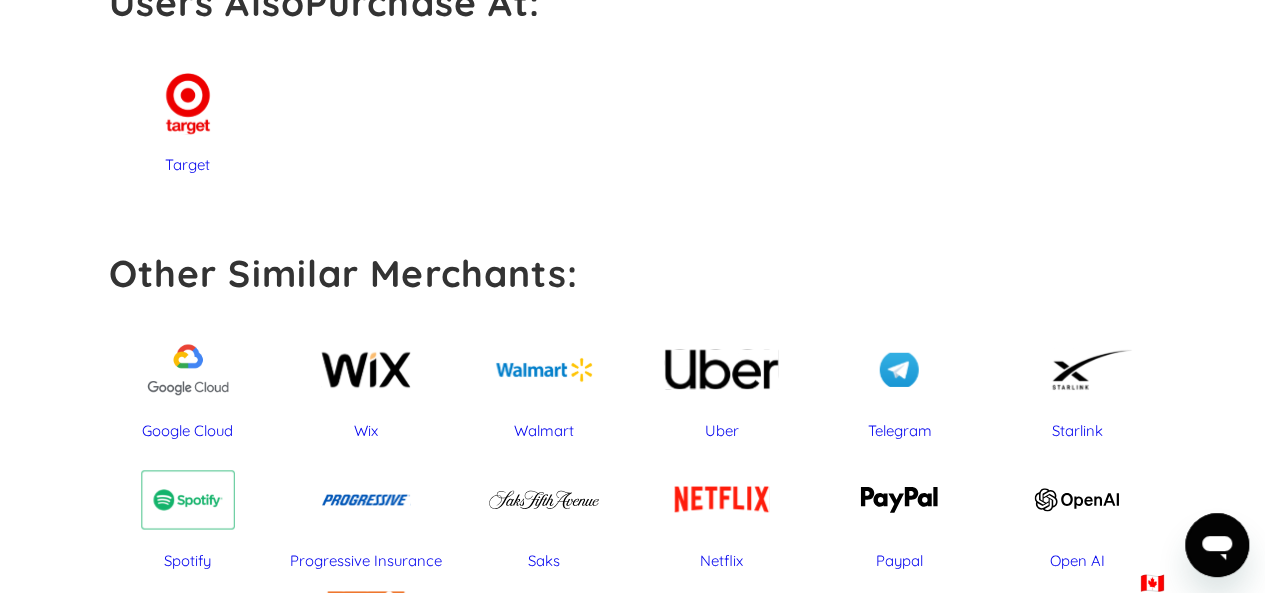 click on "Telegram" at bounding box center (899, 369) 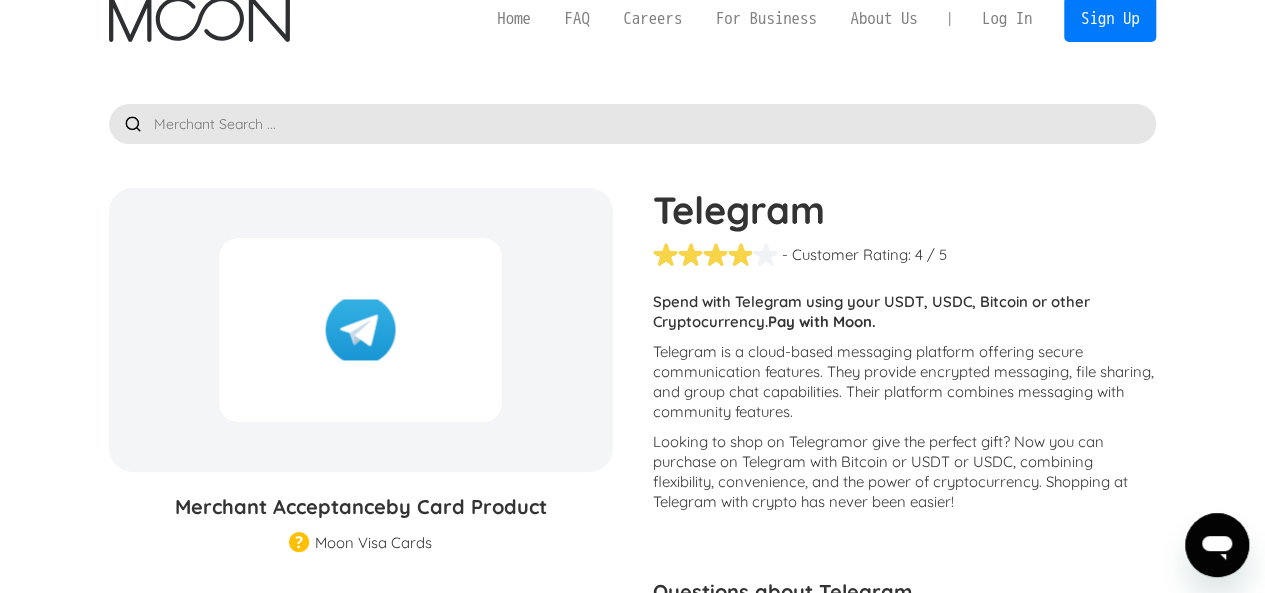 scroll, scrollTop: 0, scrollLeft: 0, axis: both 